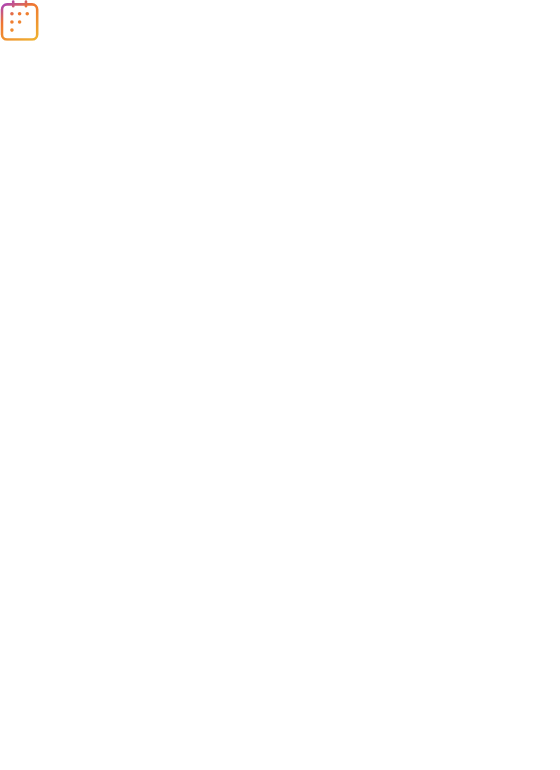 scroll, scrollTop: 0, scrollLeft: 0, axis: both 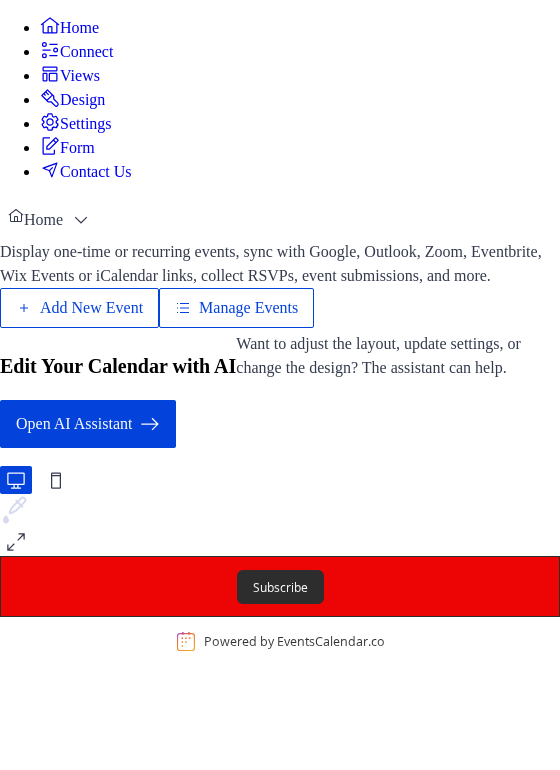 click on "Add New Event" at bounding box center [91, 308] 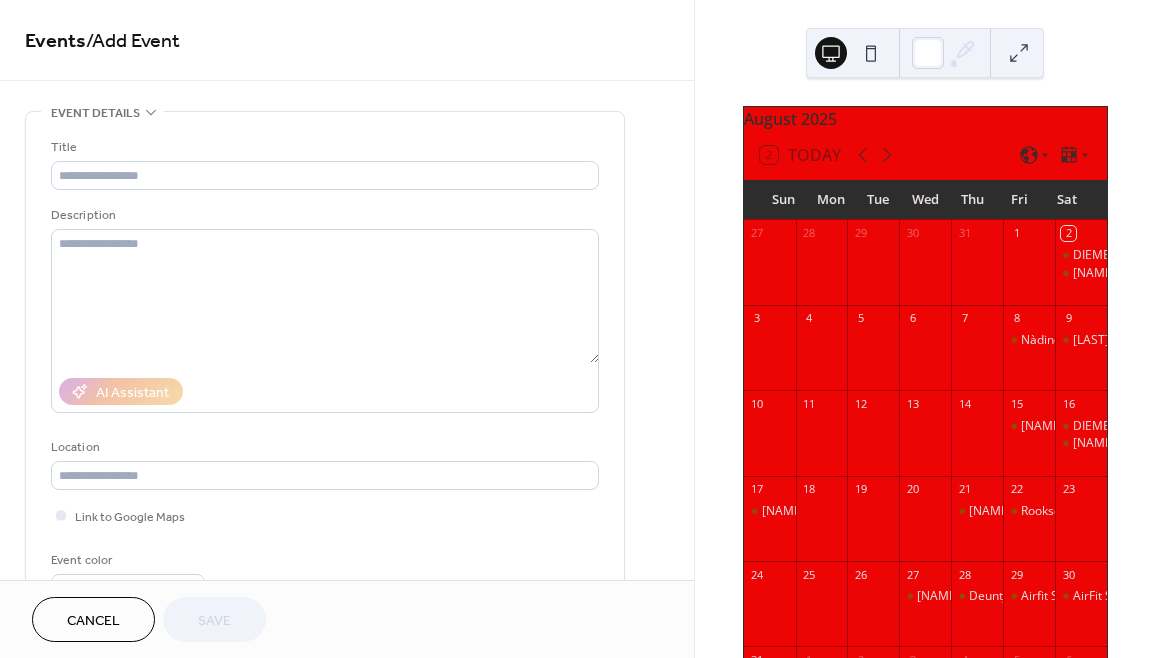 scroll, scrollTop: 0, scrollLeft: 0, axis: both 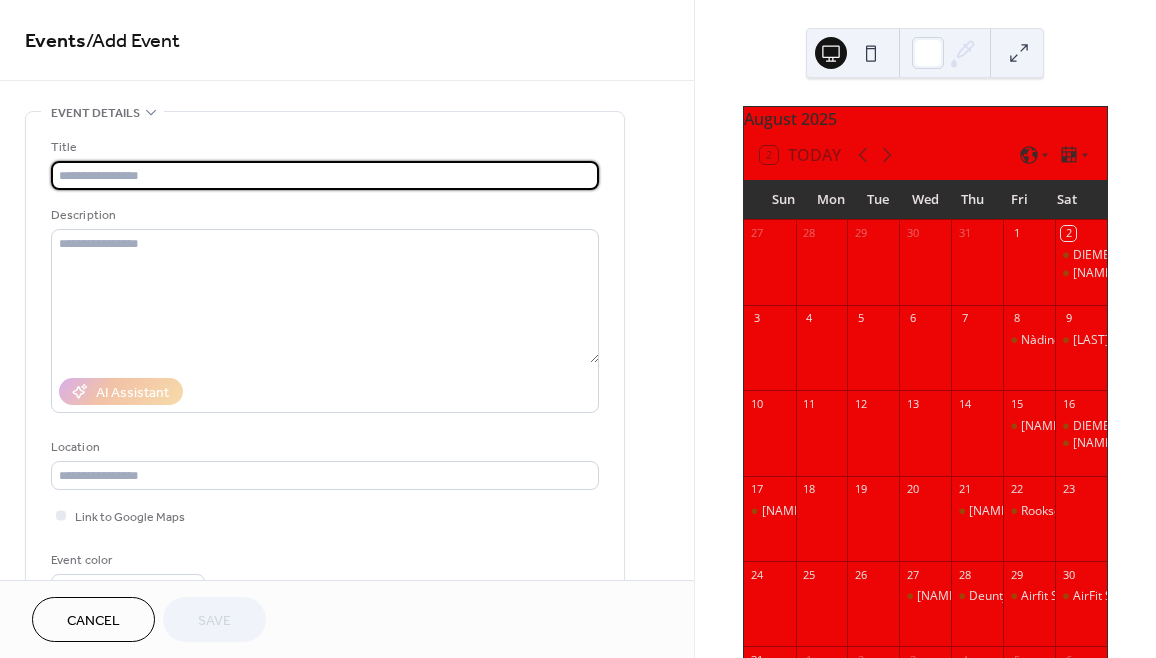 click at bounding box center [325, 175] 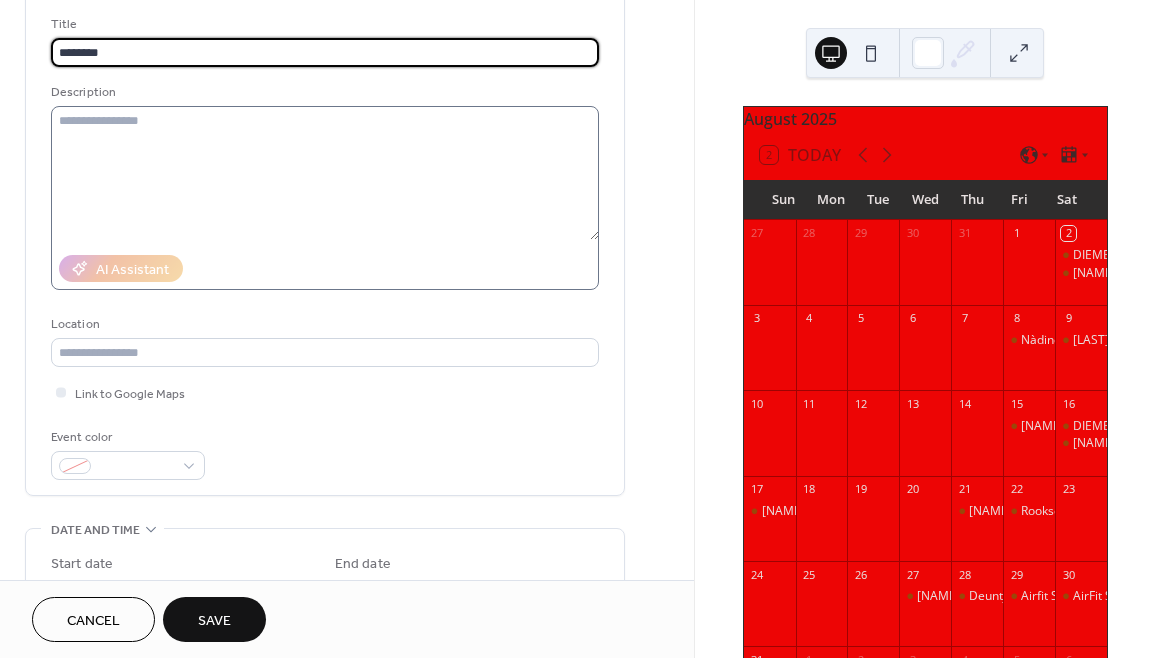 scroll, scrollTop: 129, scrollLeft: 0, axis: vertical 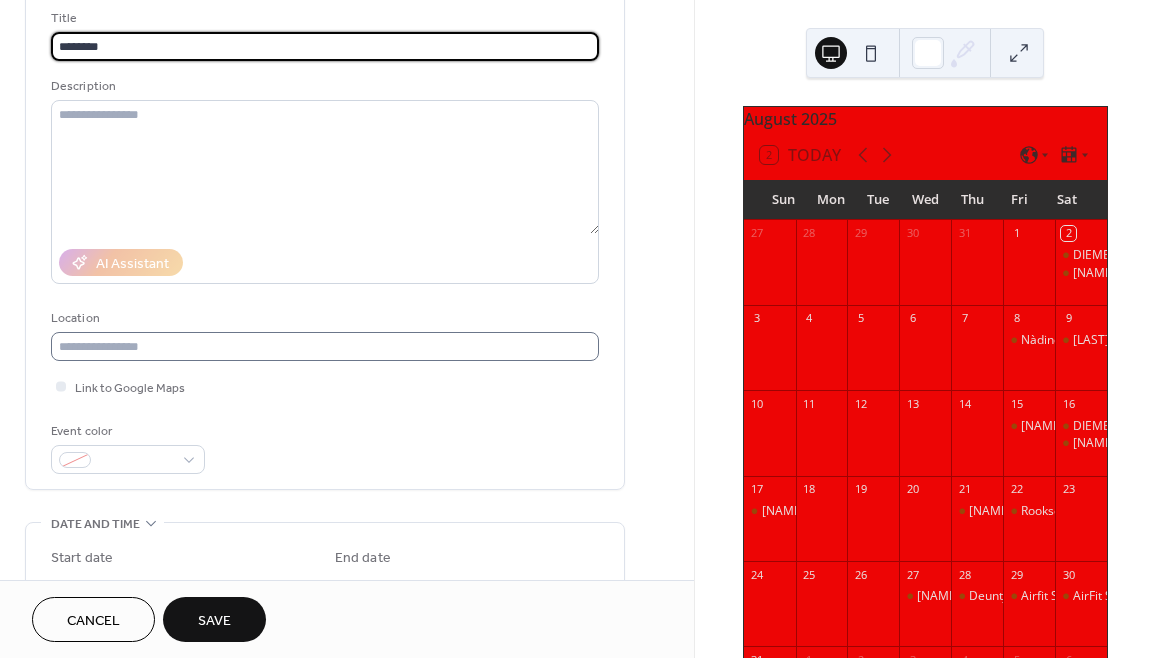 type on "********" 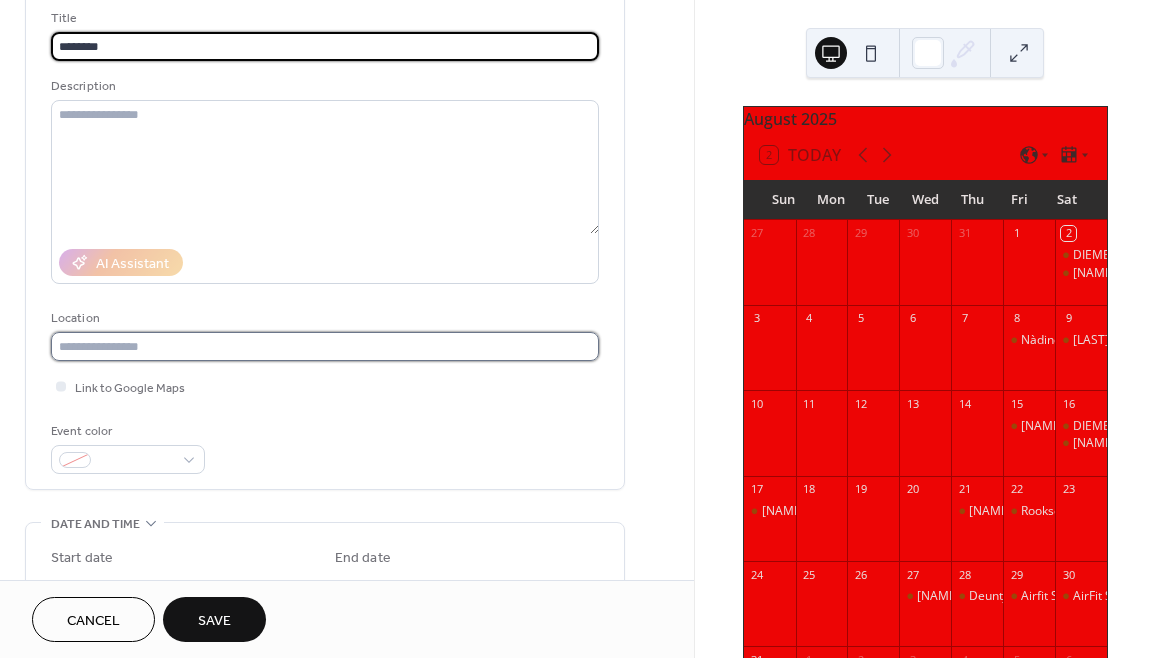 click at bounding box center (325, 346) 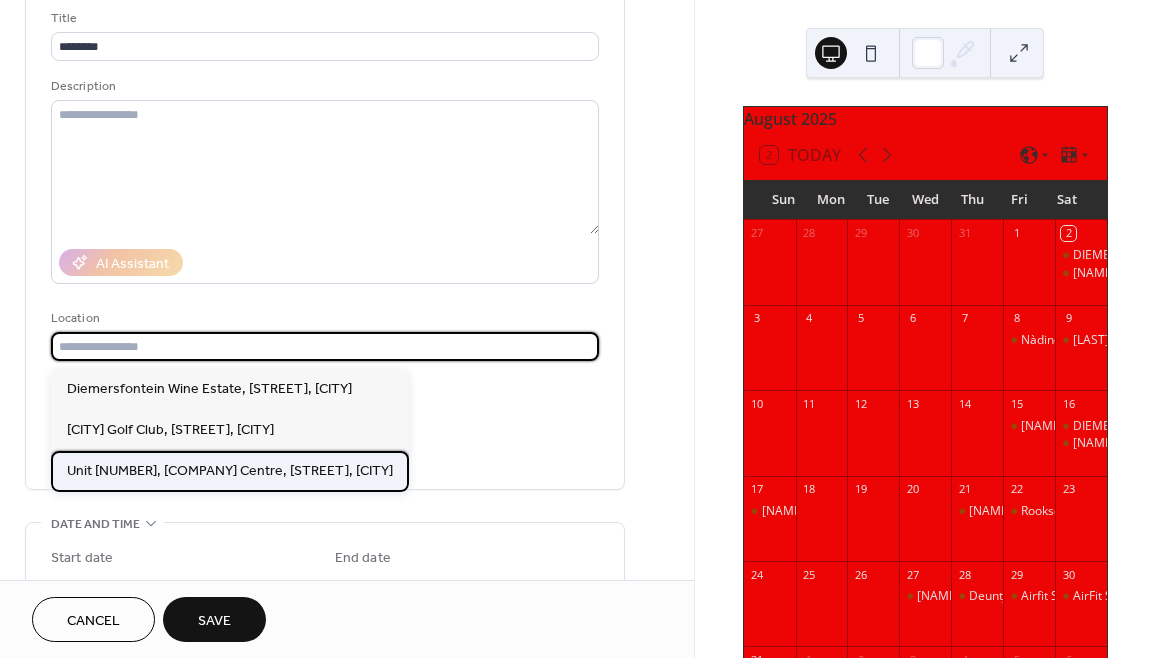click on "Unit 1A, Cape Gate Decor Centre, Nitida Avenue, Brackenfell" at bounding box center [230, 471] 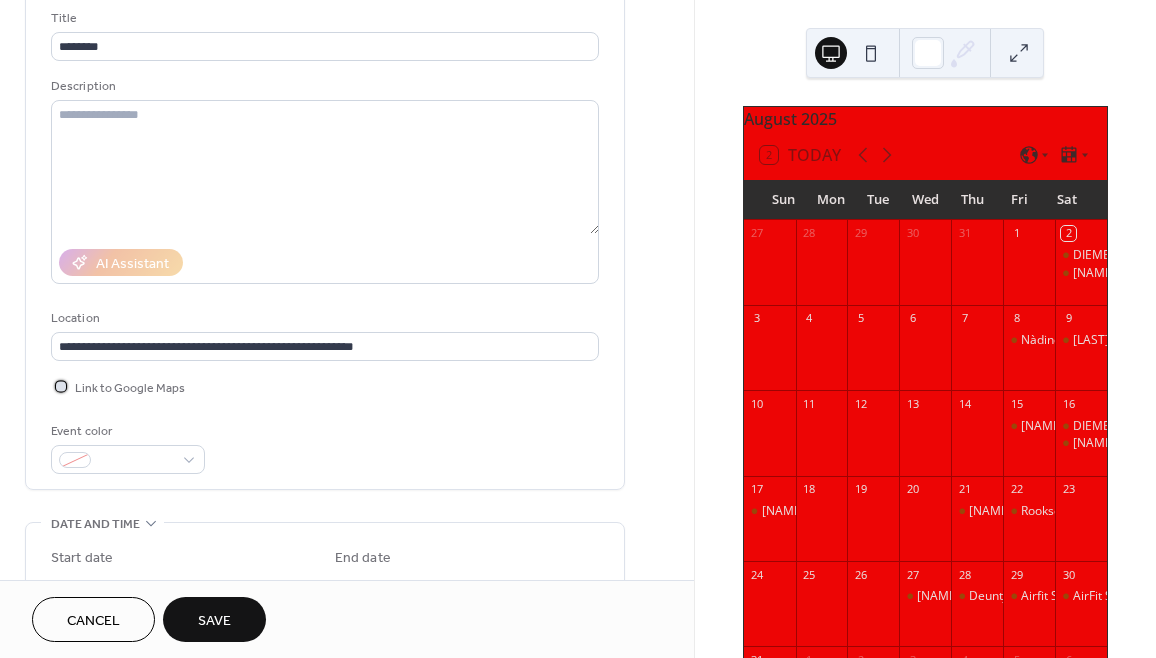 click at bounding box center [61, 386] 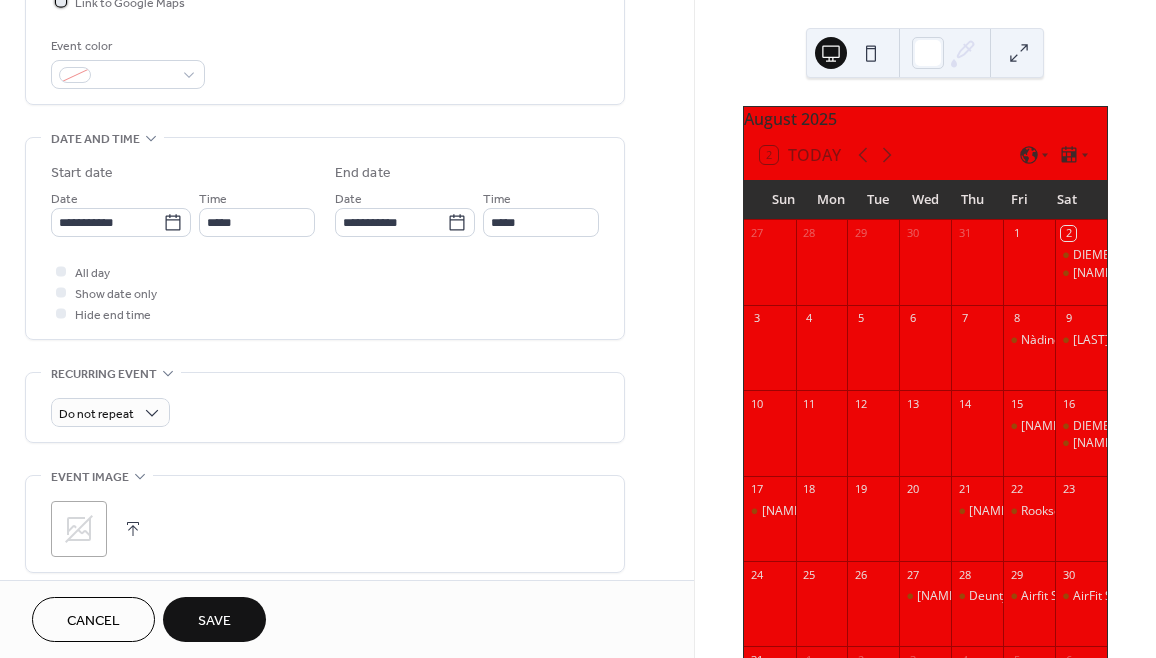 scroll, scrollTop: 524, scrollLeft: 0, axis: vertical 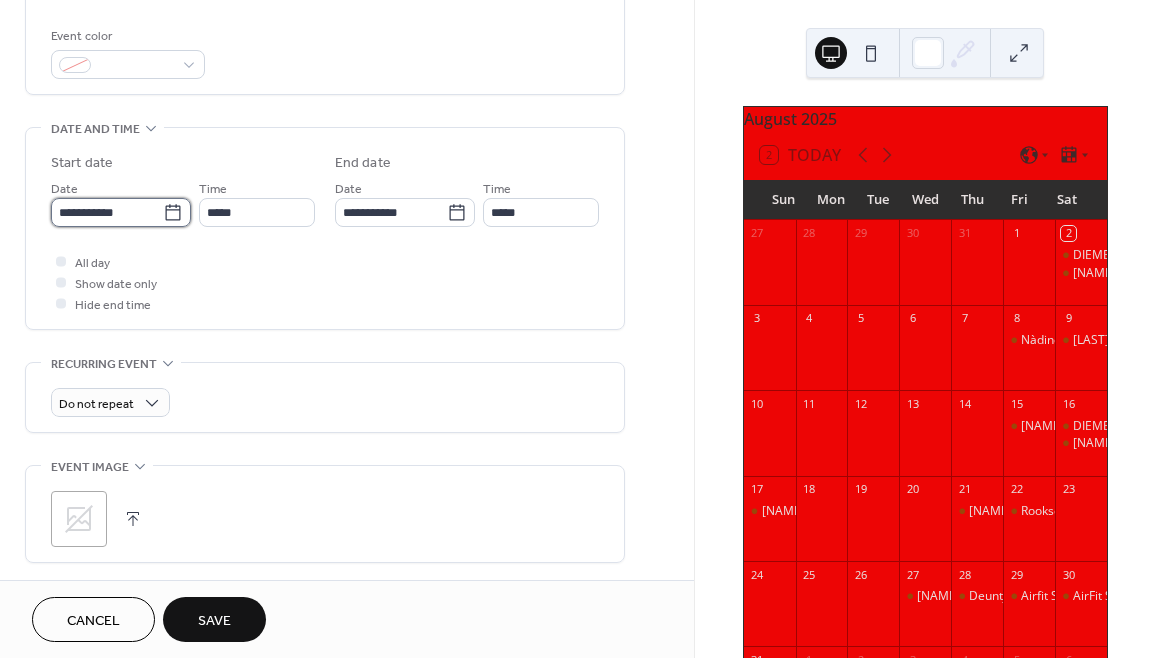 click on "**********" at bounding box center (107, 212) 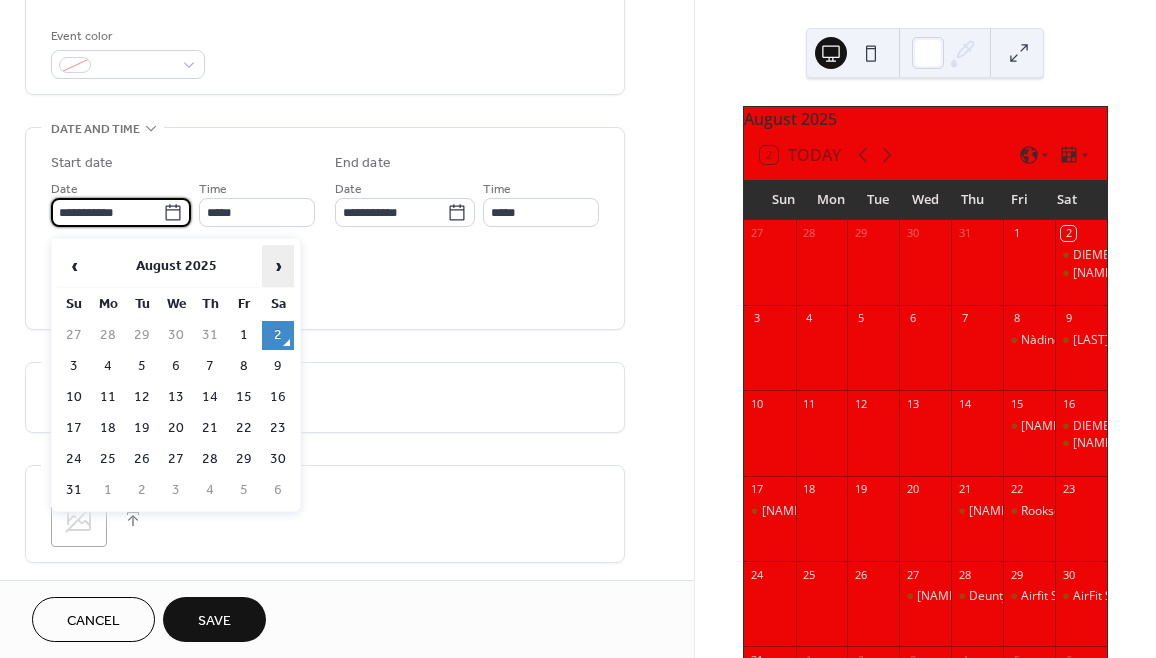 click on "›" at bounding box center (278, 266) 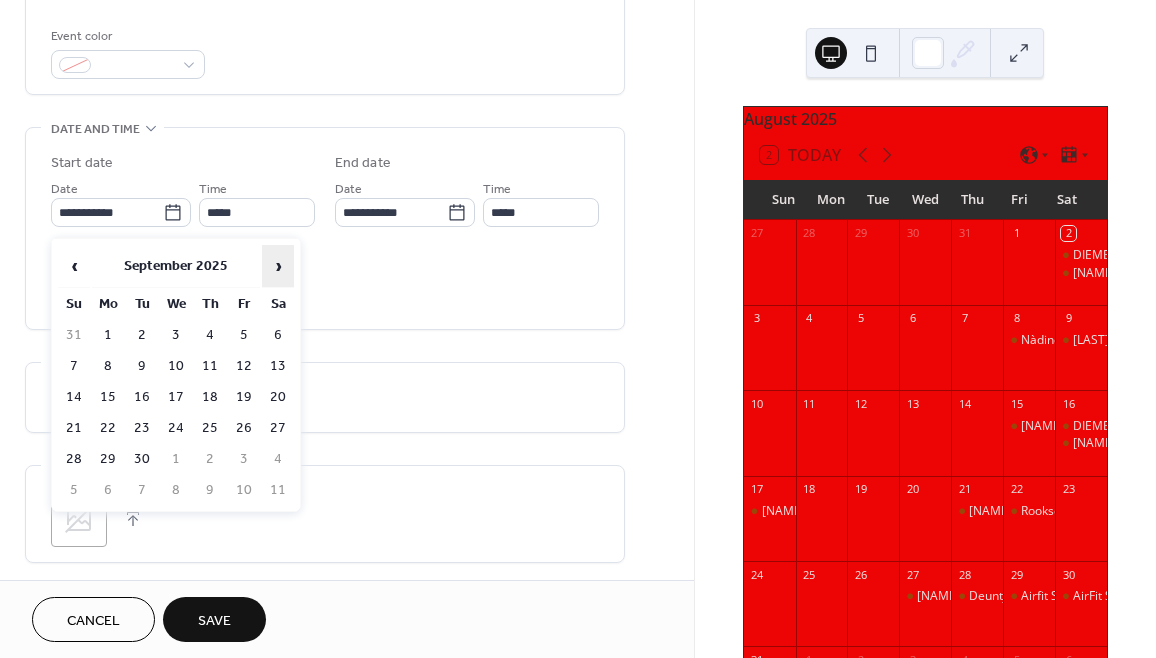 click on "›" at bounding box center (278, 266) 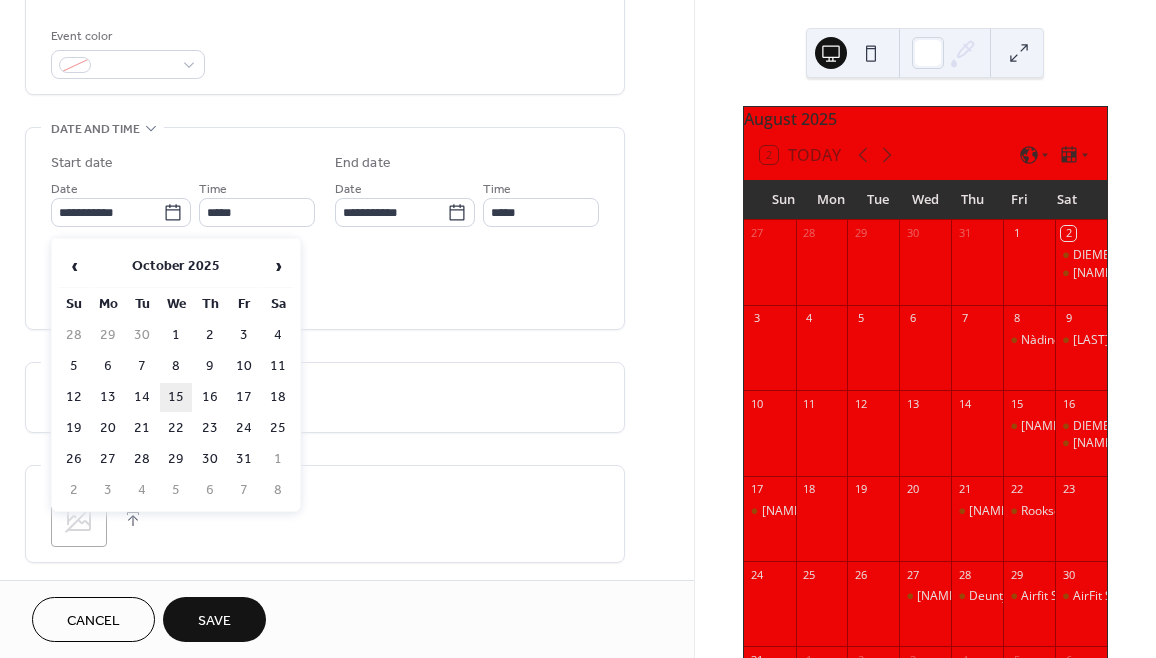 click on "15" at bounding box center (176, 397) 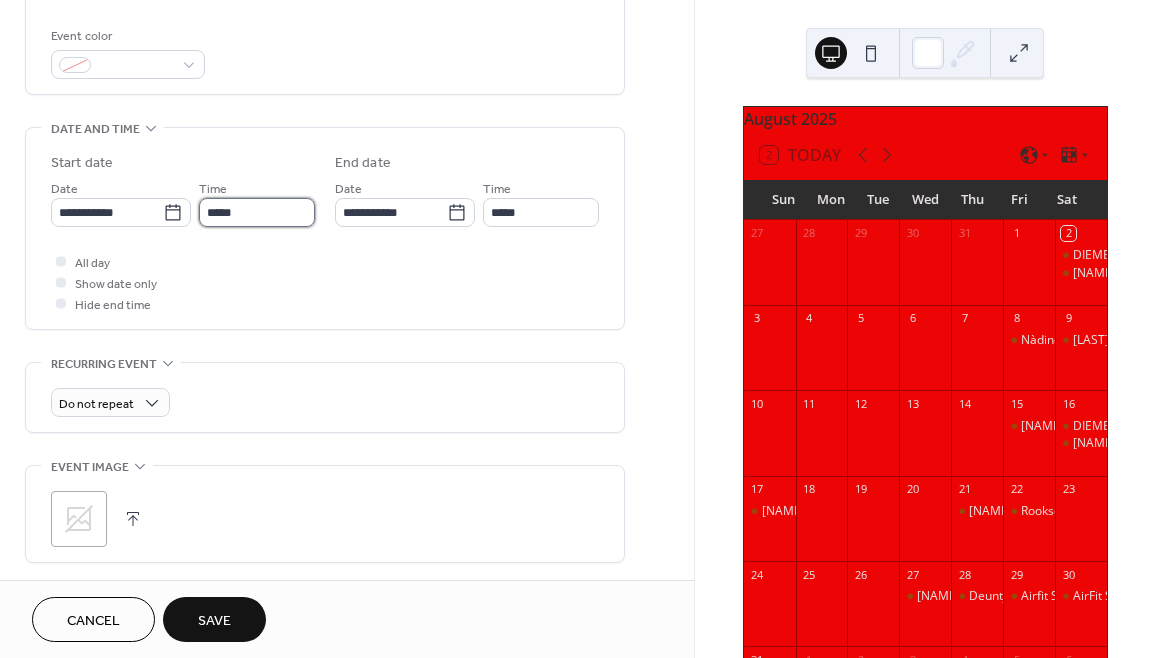 click on "*****" at bounding box center [257, 212] 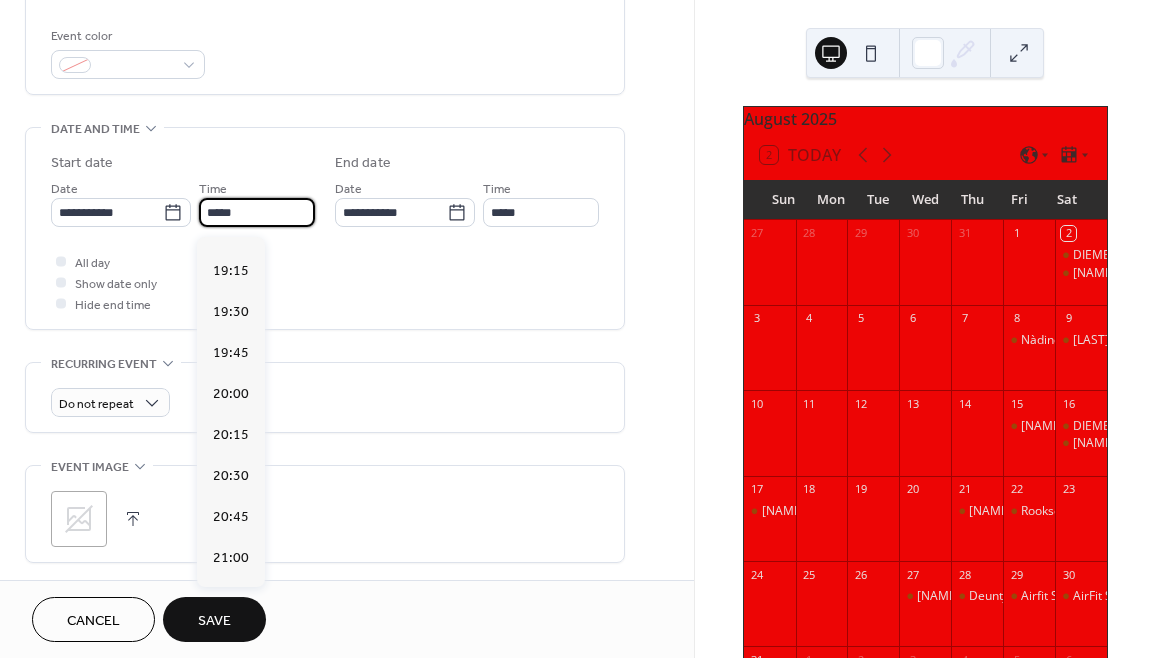scroll, scrollTop: 3144, scrollLeft: 0, axis: vertical 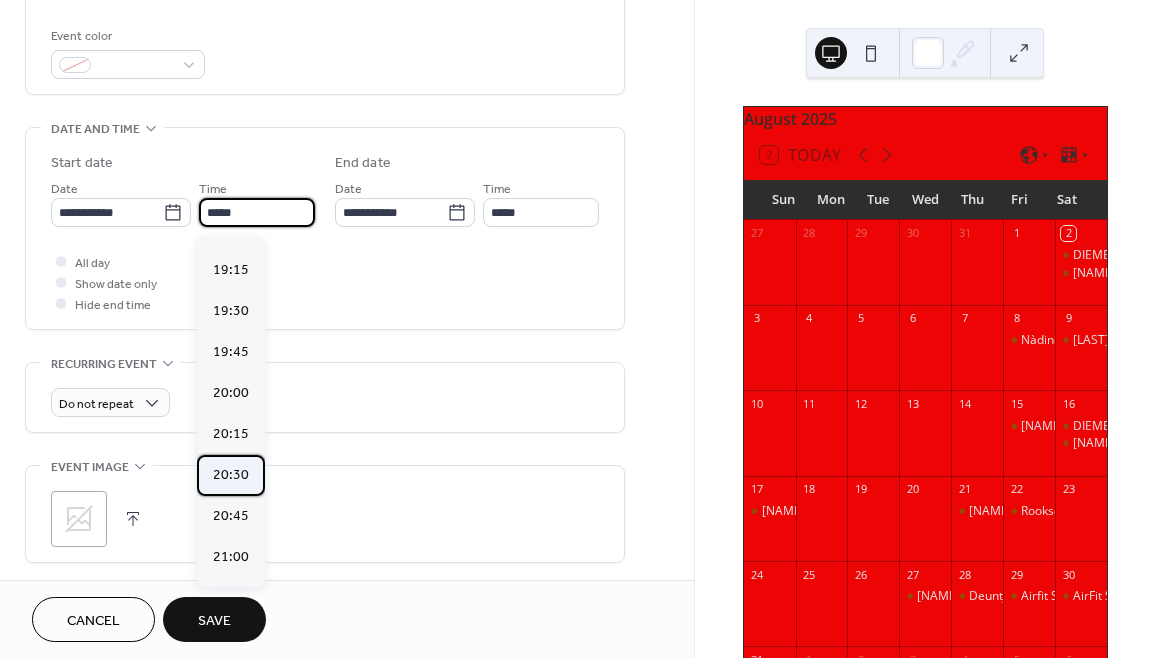 click on "20:30" at bounding box center [231, 475] 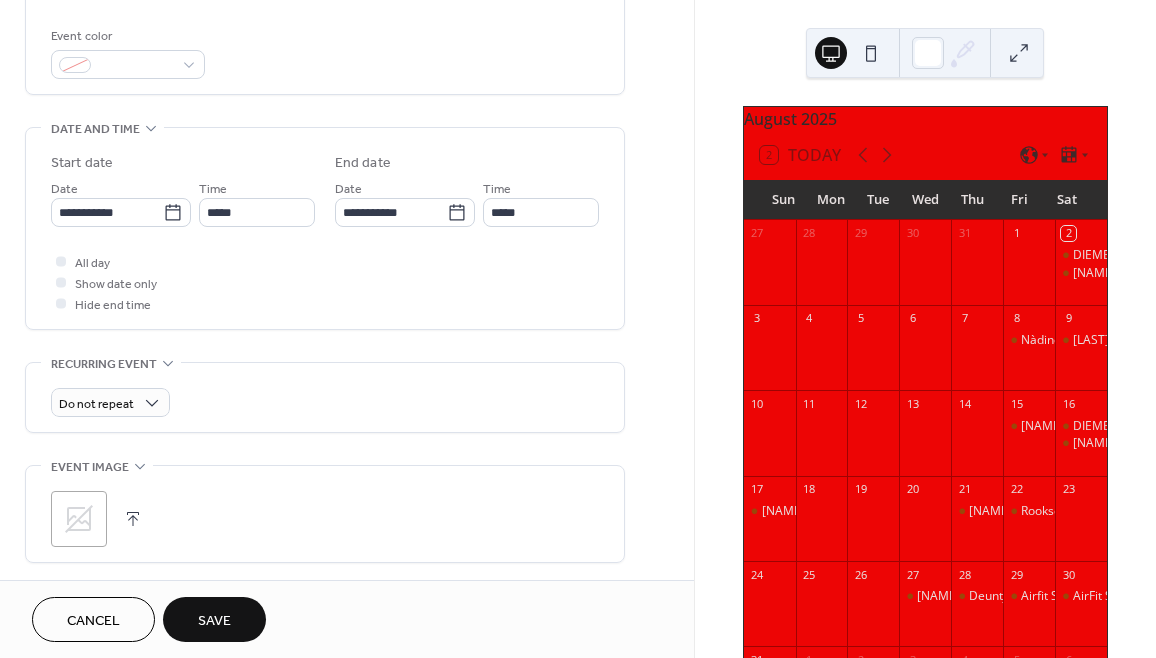 type on "*****" 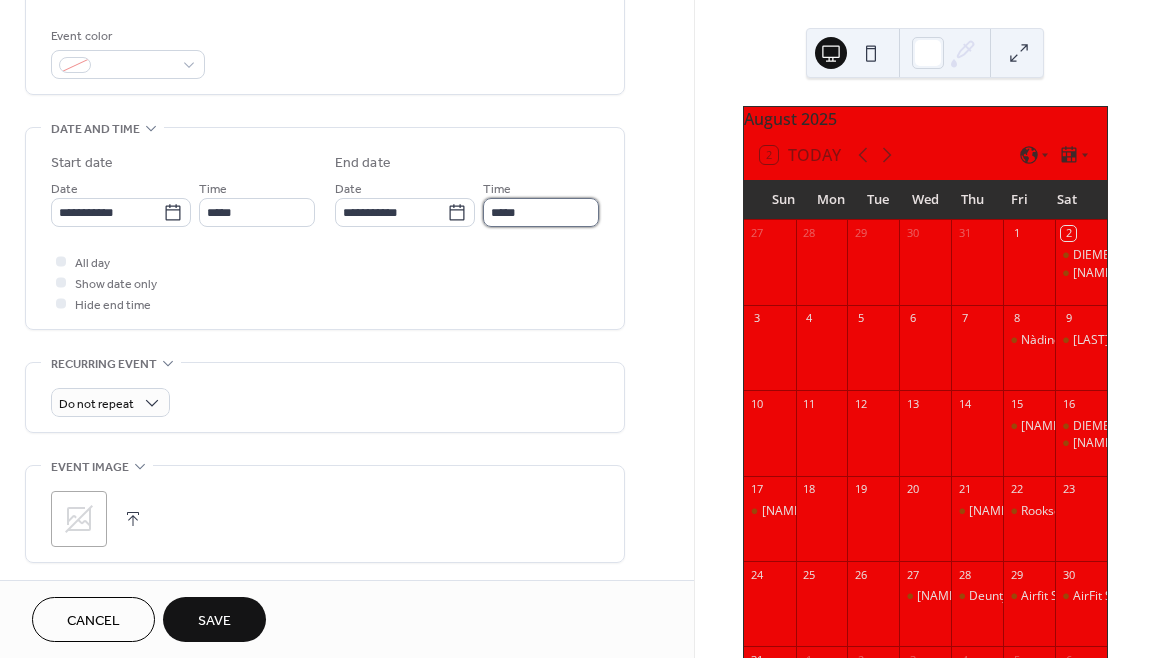 click on "*****" at bounding box center (541, 212) 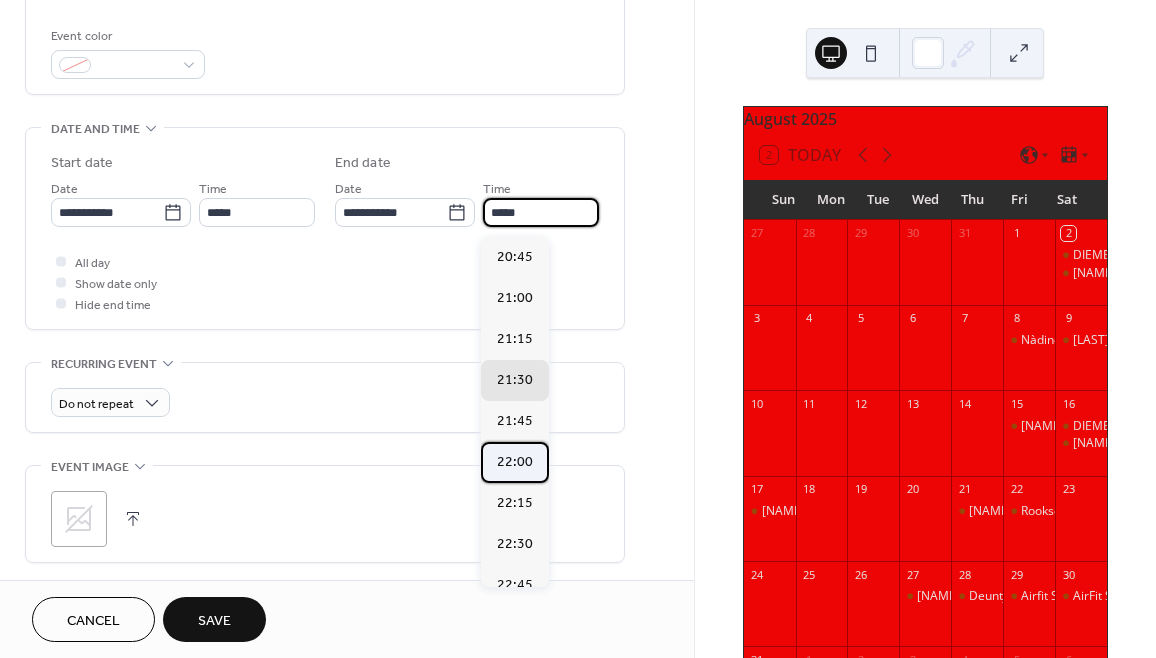 click on "22:00" at bounding box center [515, 462] 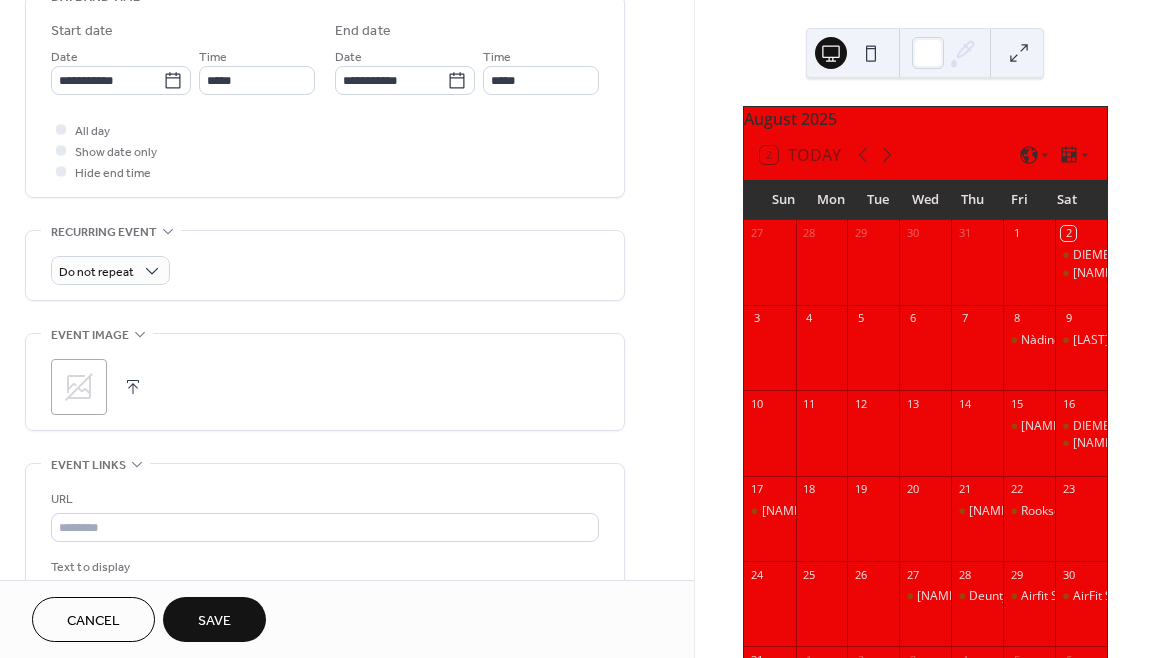 scroll, scrollTop: 688, scrollLeft: 0, axis: vertical 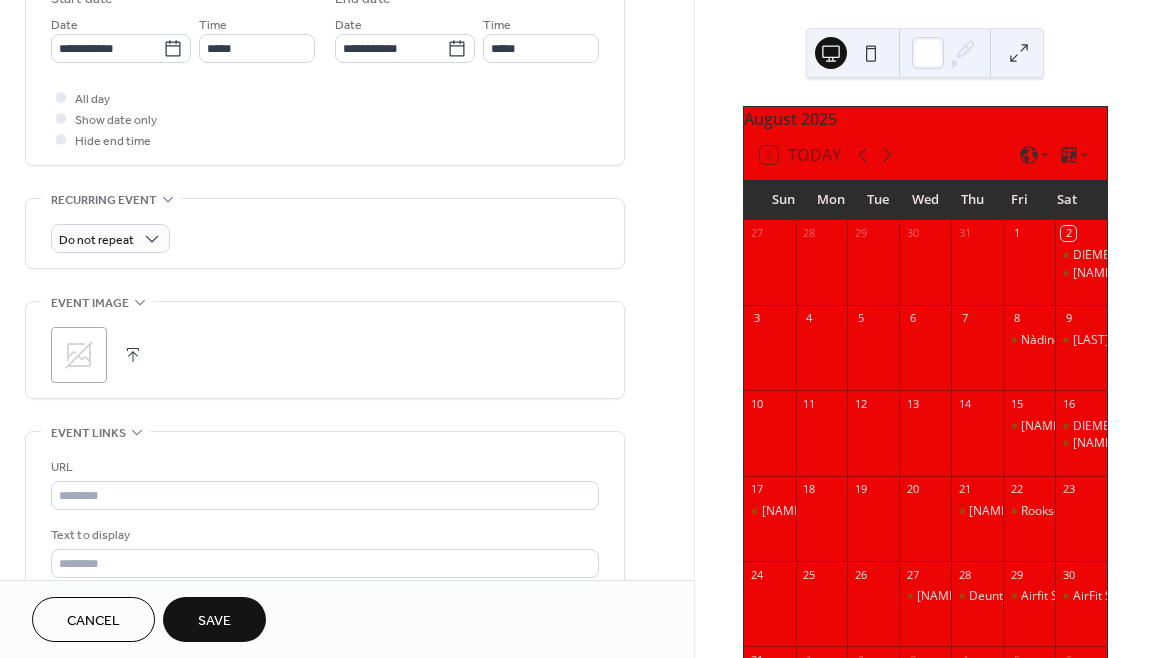 click 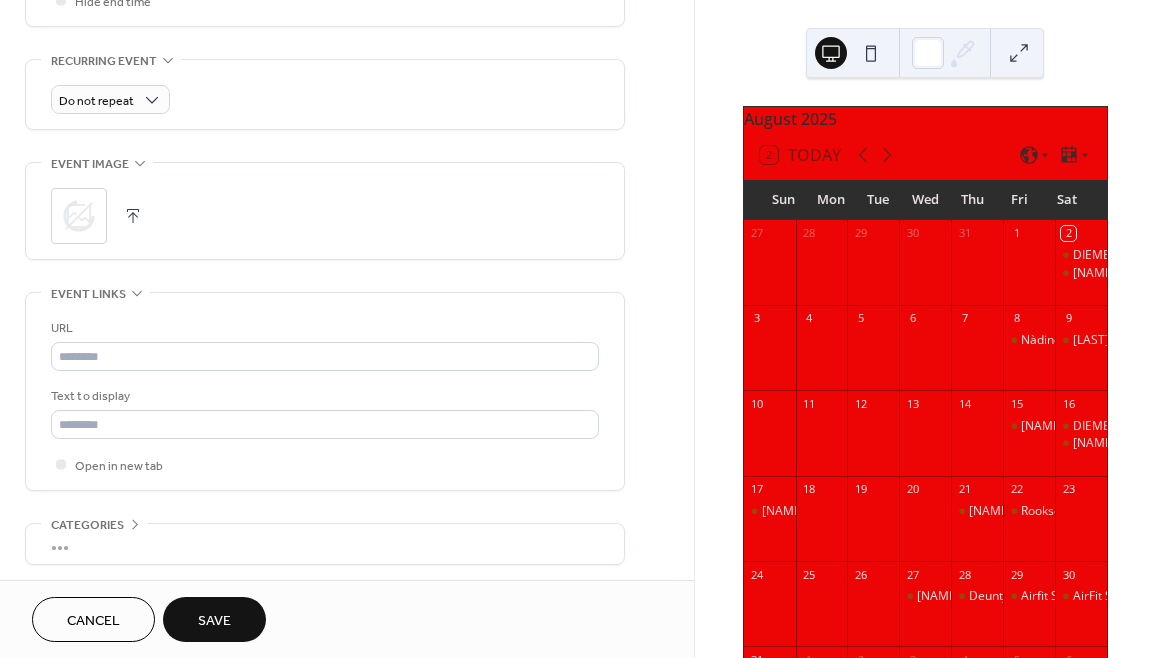 scroll, scrollTop: 842, scrollLeft: 0, axis: vertical 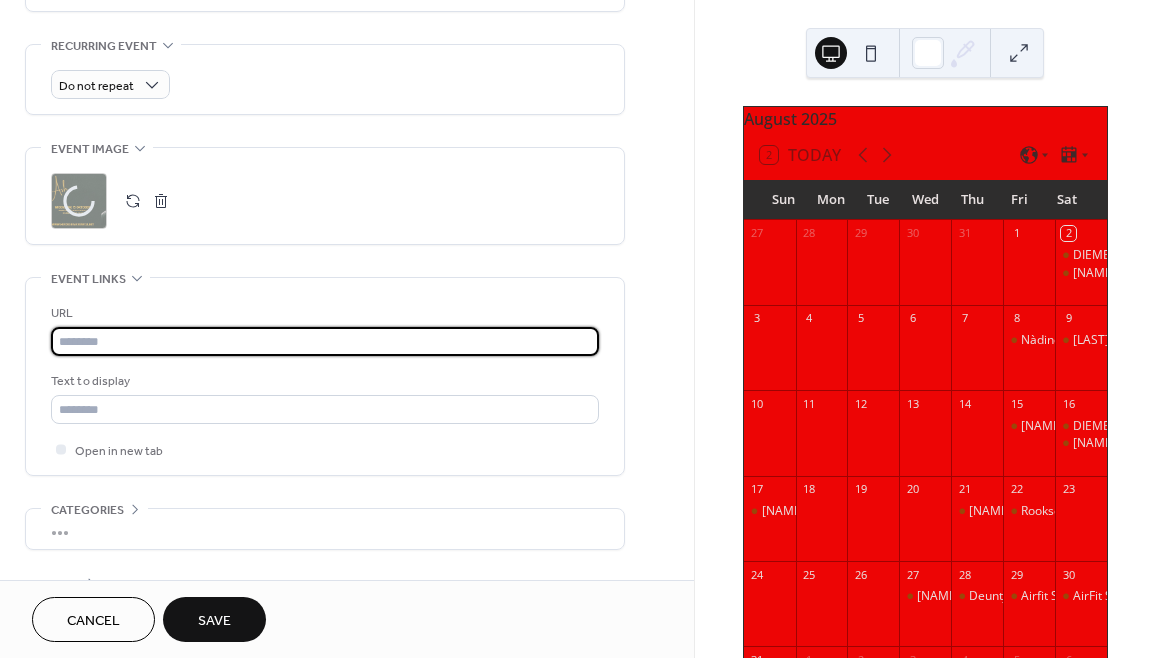 click at bounding box center [325, 341] 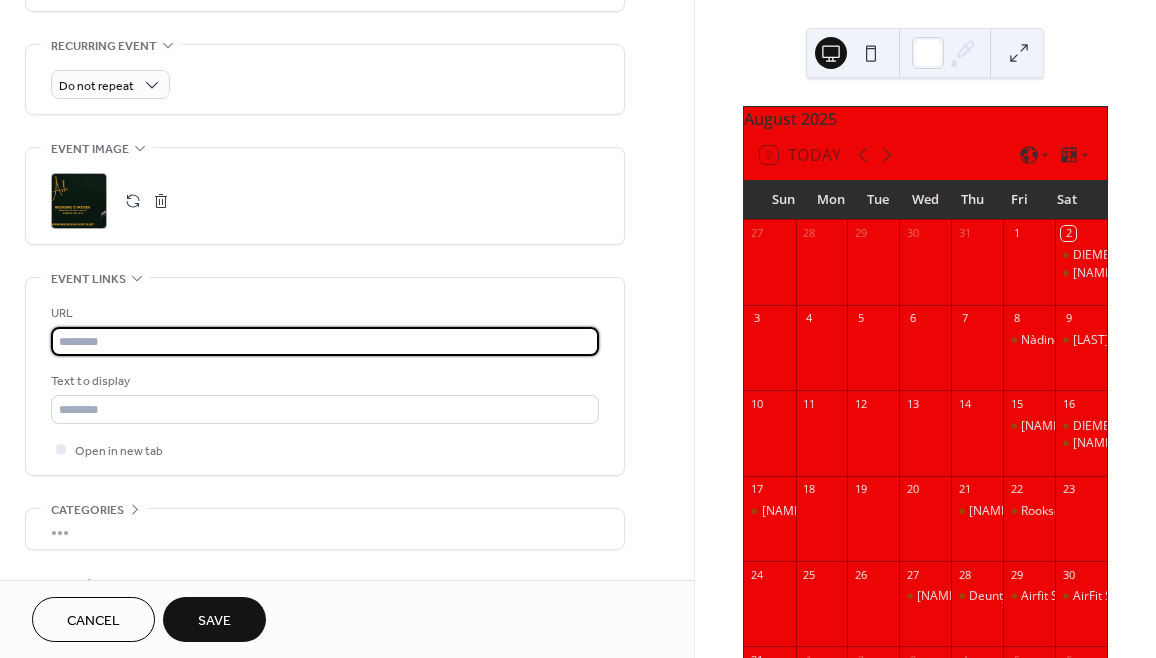 paste on "**********" 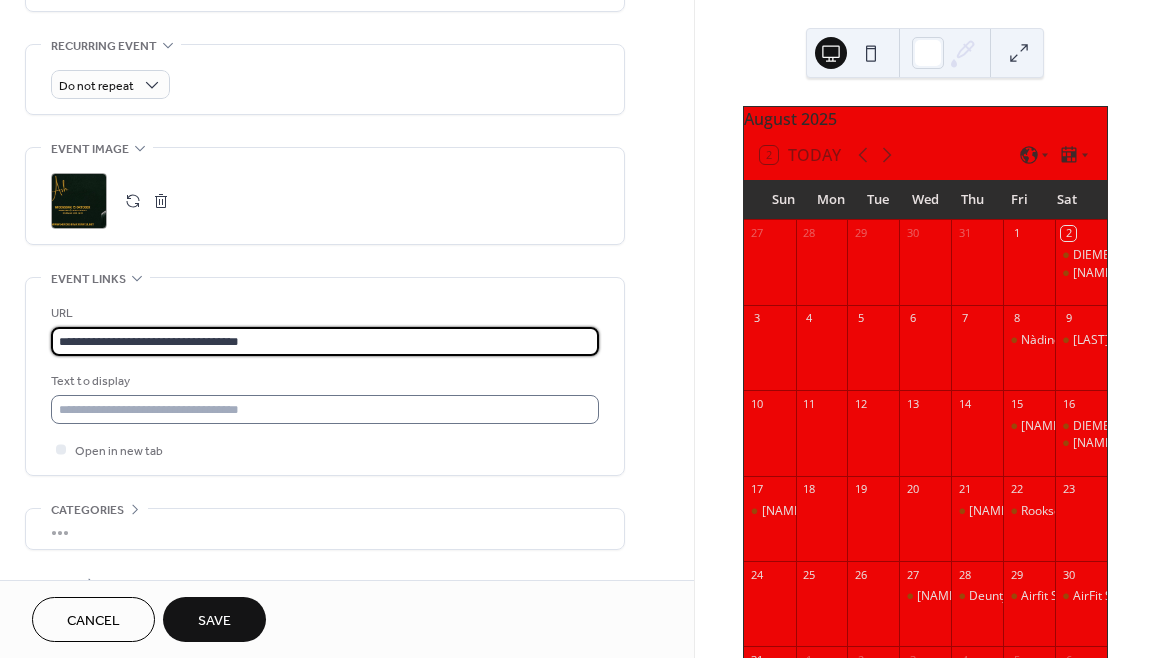 type on "**********" 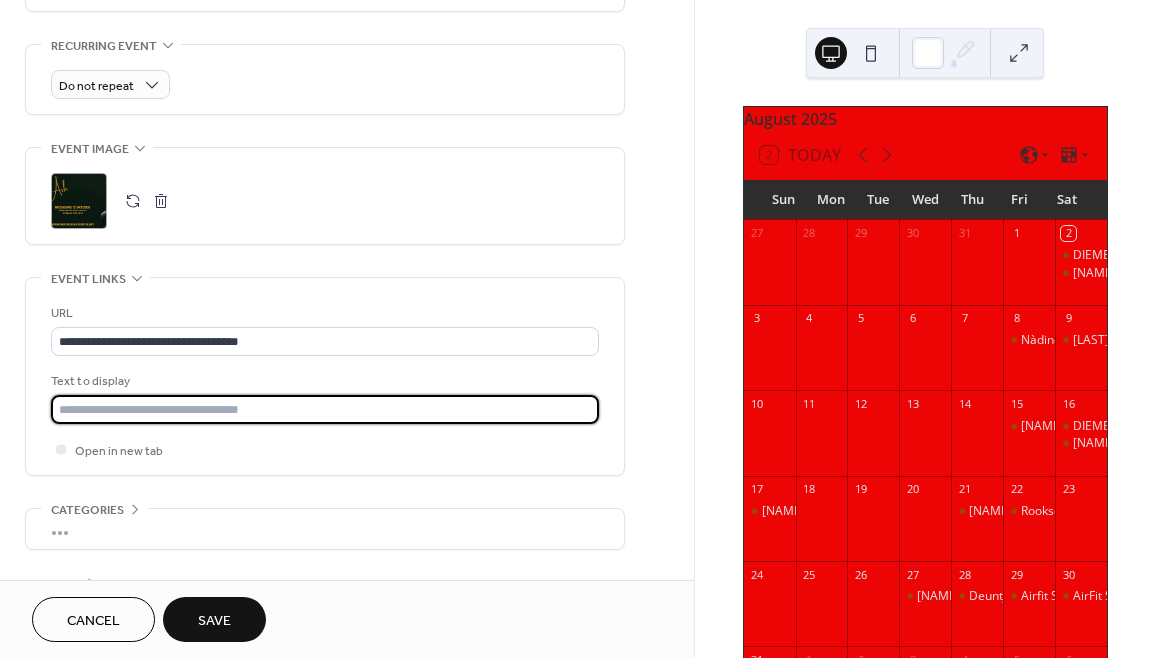 click at bounding box center [325, 409] 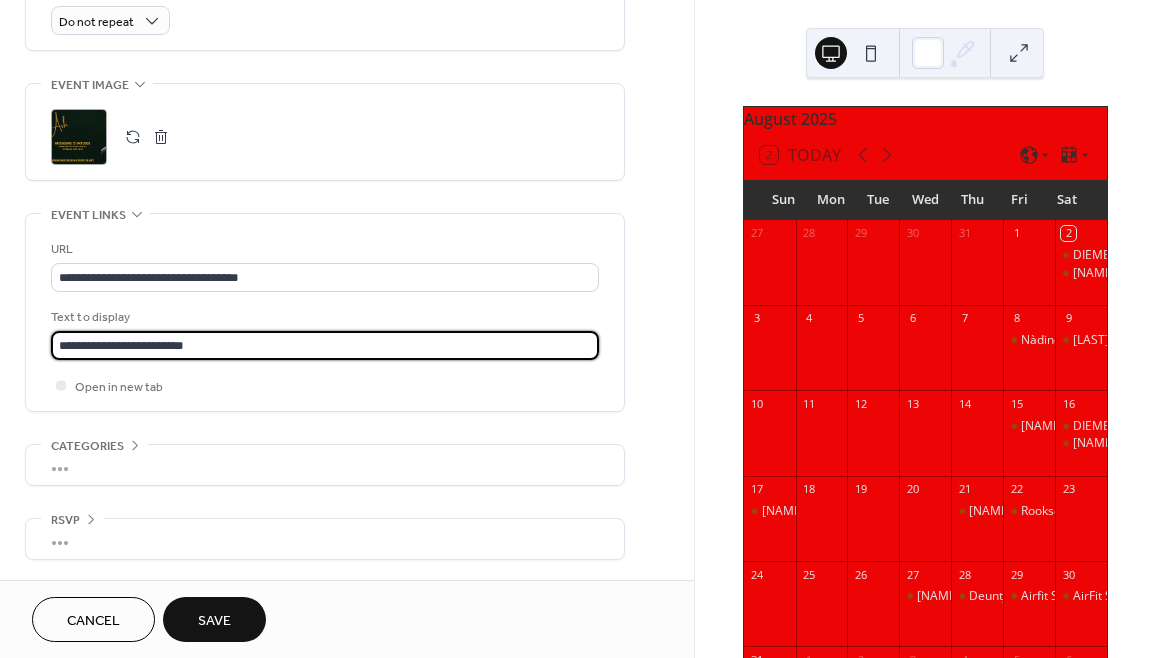 scroll, scrollTop: 916, scrollLeft: 0, axis: vertical 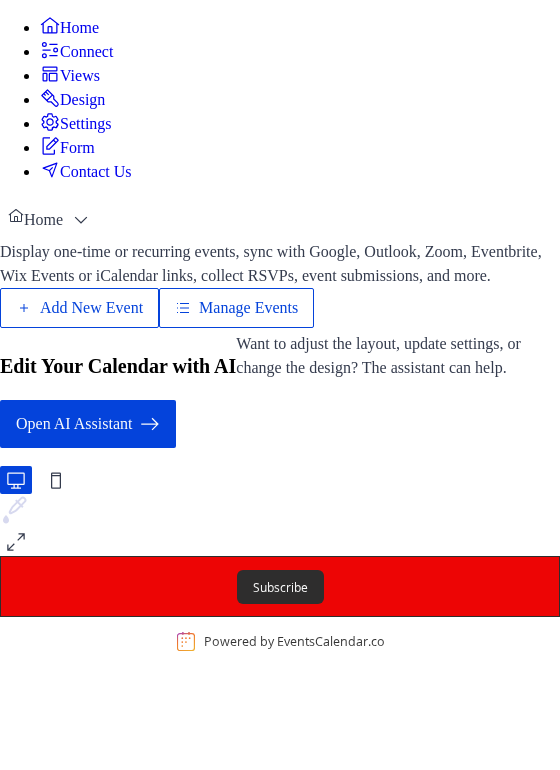 click on "Add New Event" at bounding box center (91, 308) 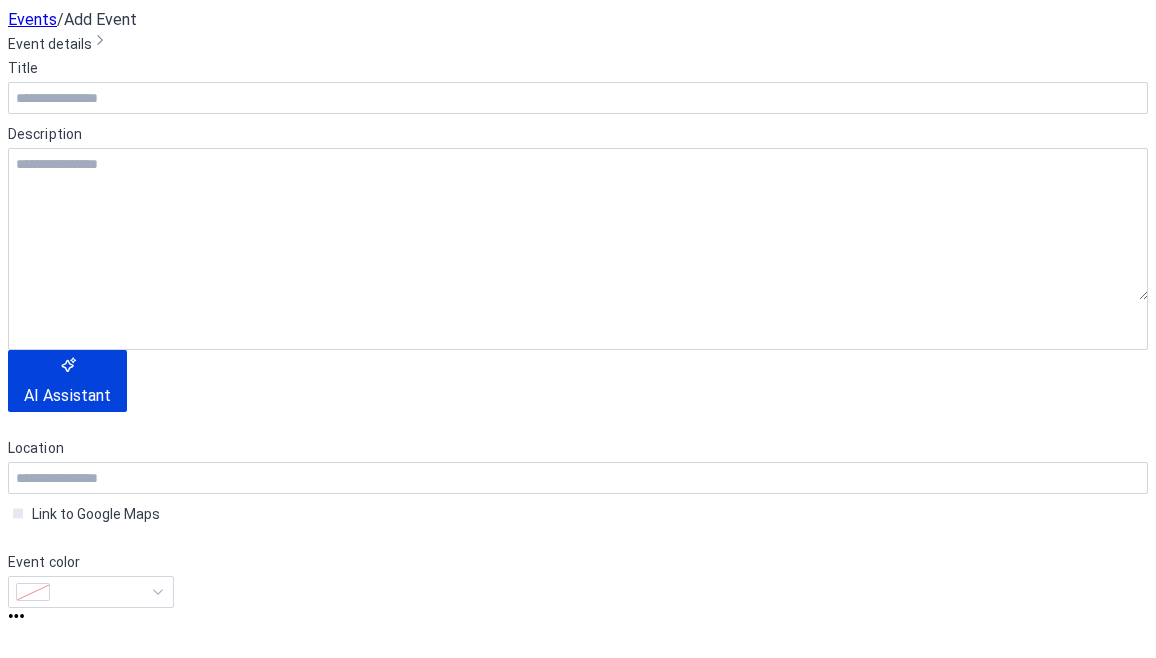 scroll, scrollTop: 0, scrollLeft: 0, axis: both 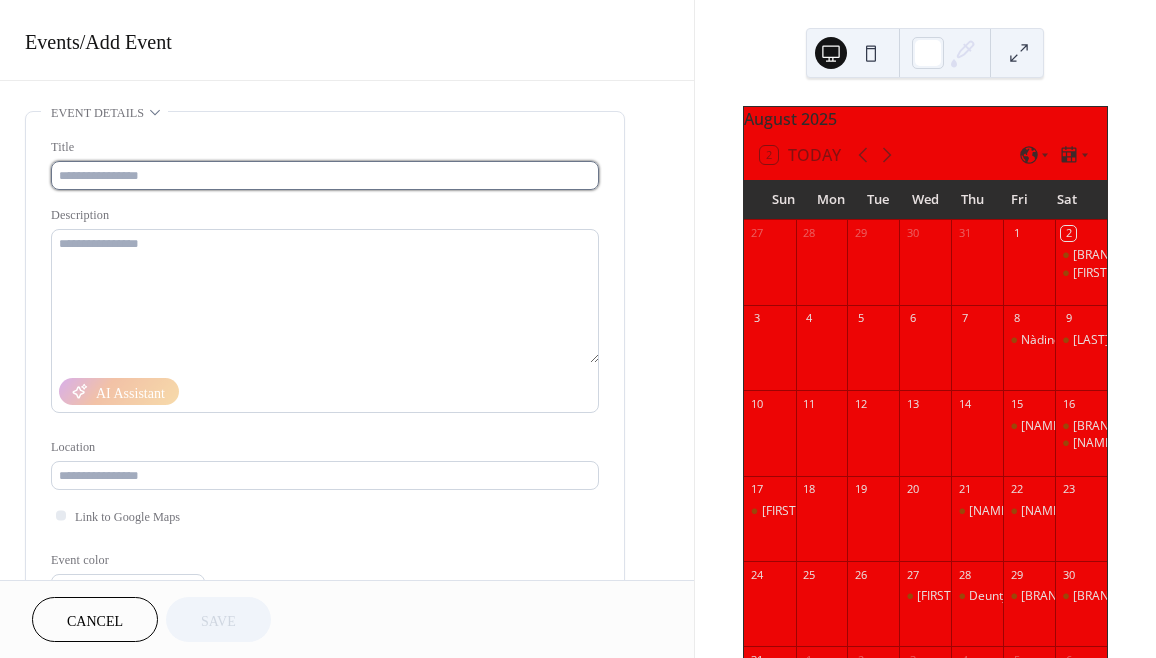 click at bounding box center (325, 175) 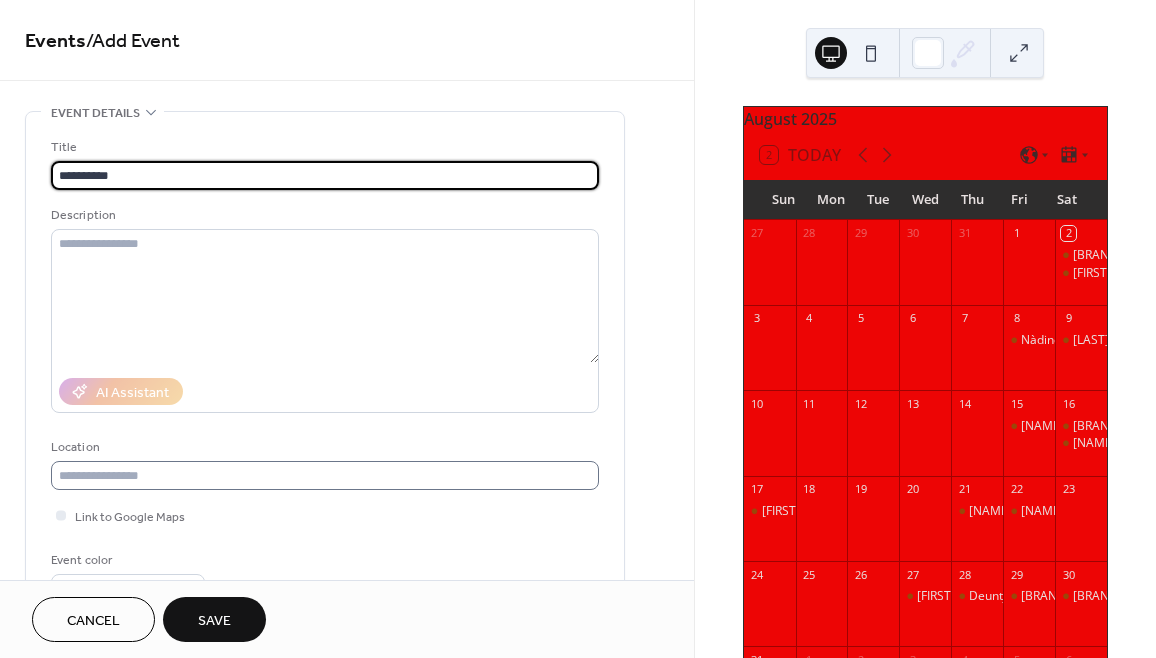 type on "**********" 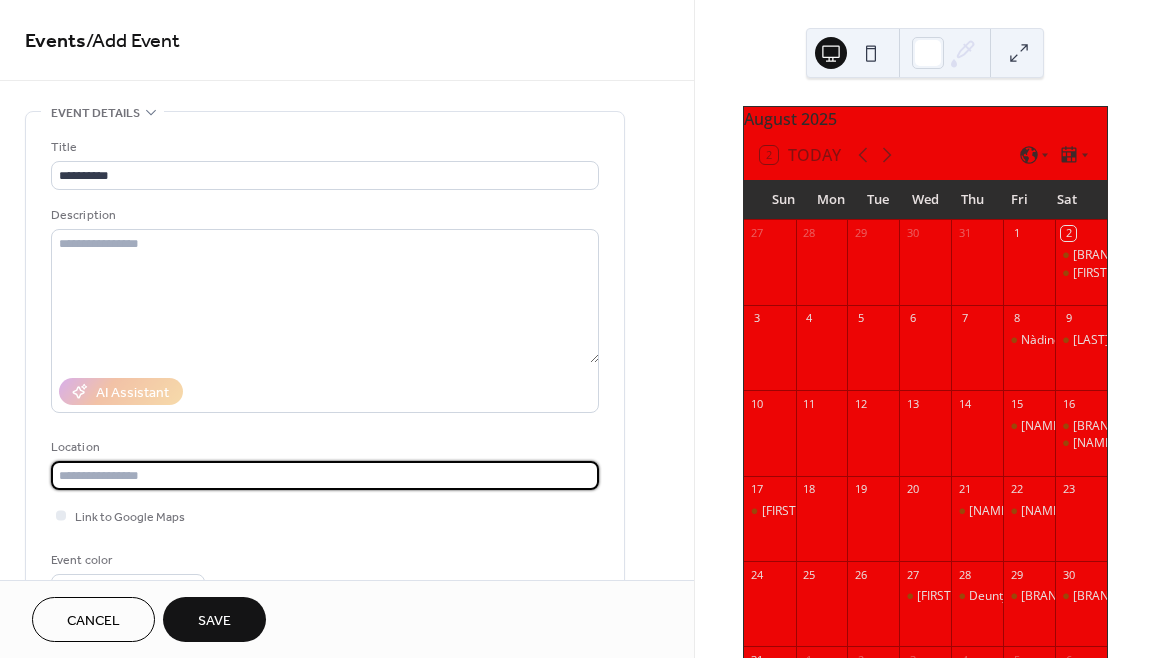 click at bounding box center (325, 475) 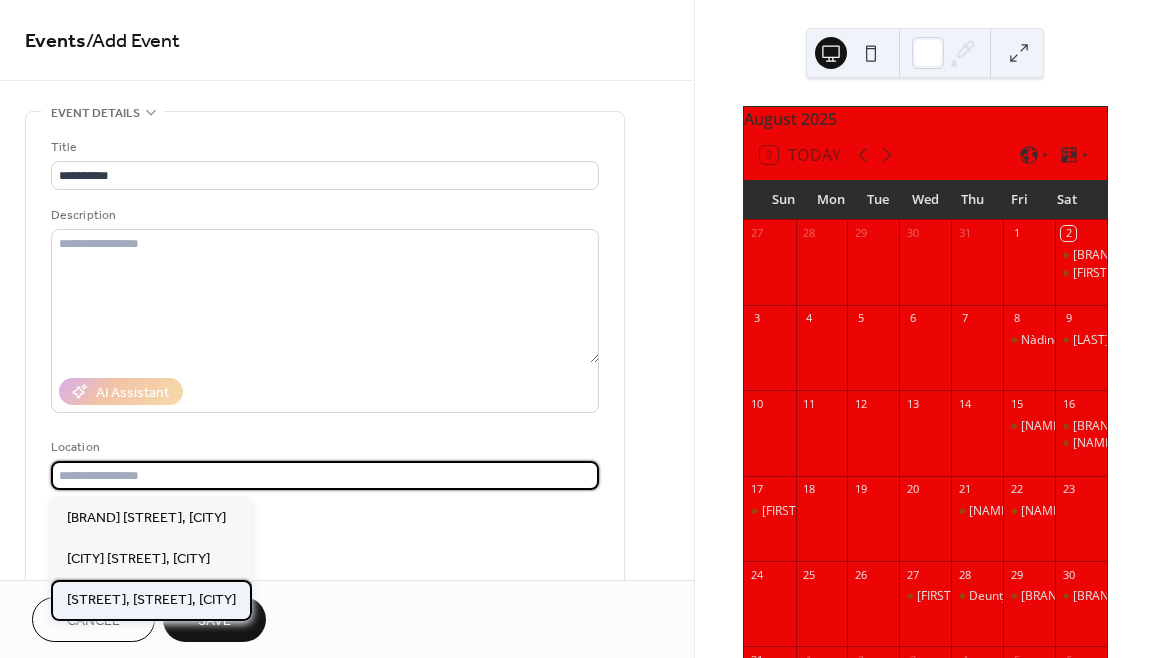 click on "[UNIT] [NUMBER], [BRAND] [BRAND] [BRAND], [STREET], [CITY]" at bounding box center [151, 600] 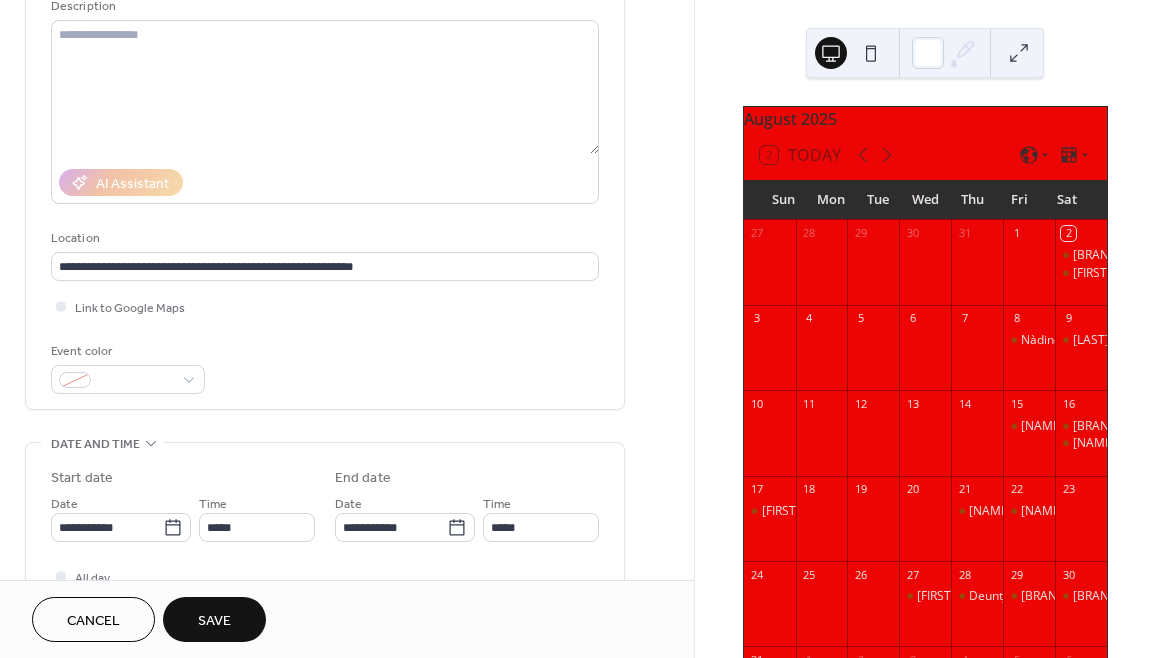 scroll, scrollTop: 220, scrollLeft: 0, axis: vertical 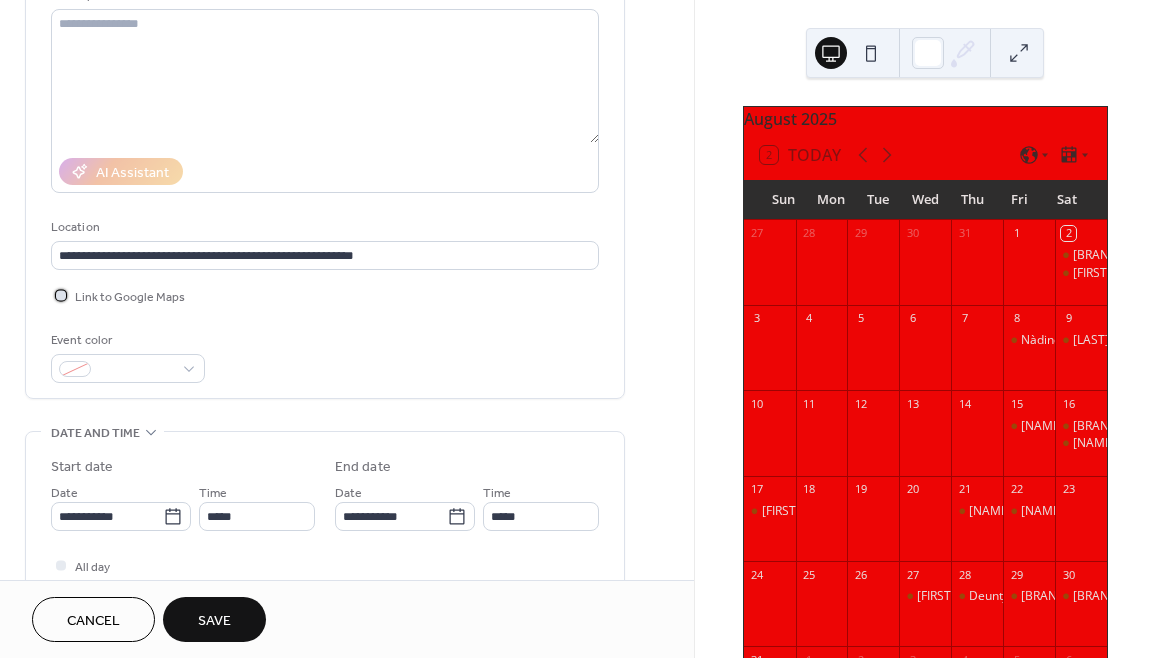 click at bounding box center [61, 295] 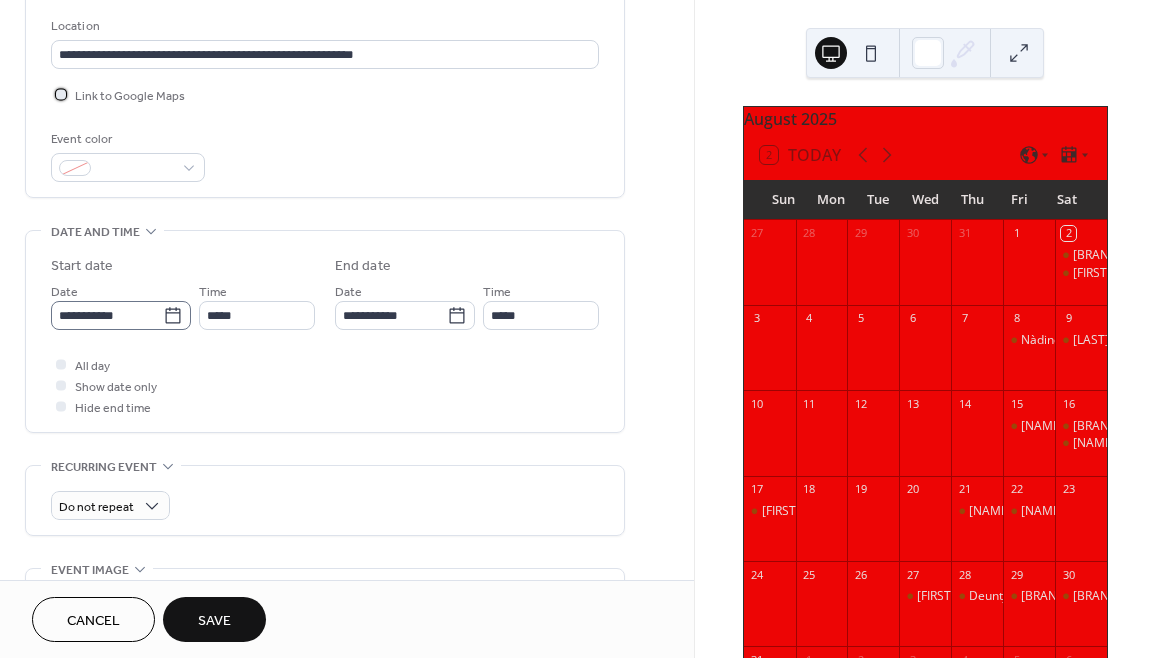 scroll, scrollTop: 423, scrollLeft: 0, axis: vertical 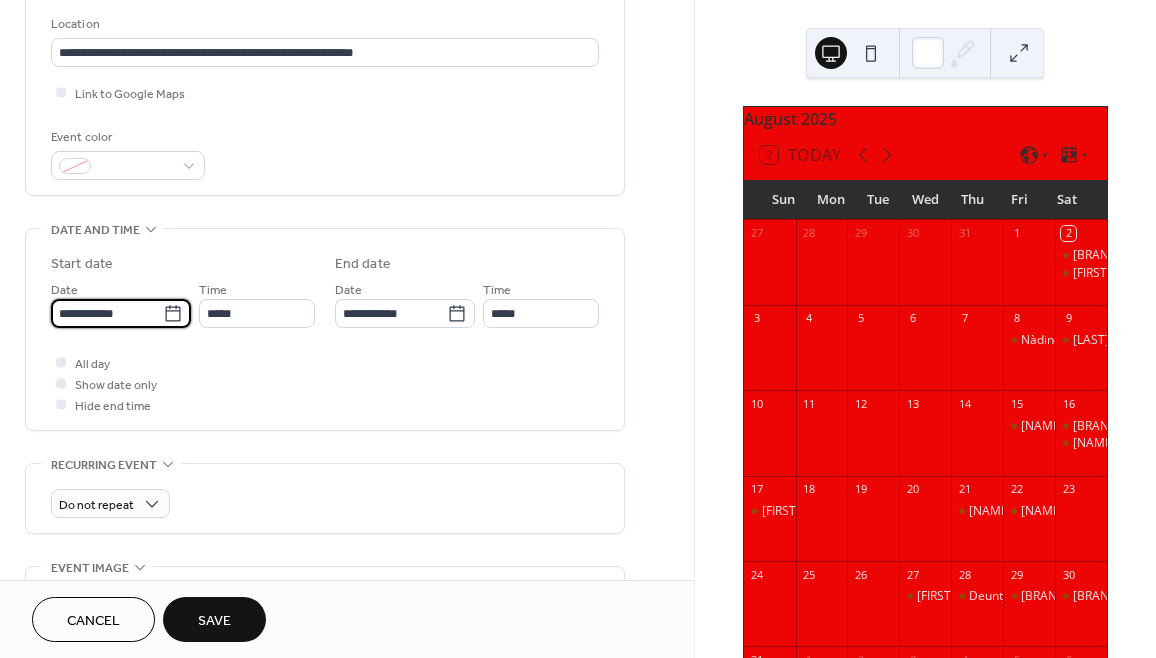 click on "**********" at bounding box center [107, 313] 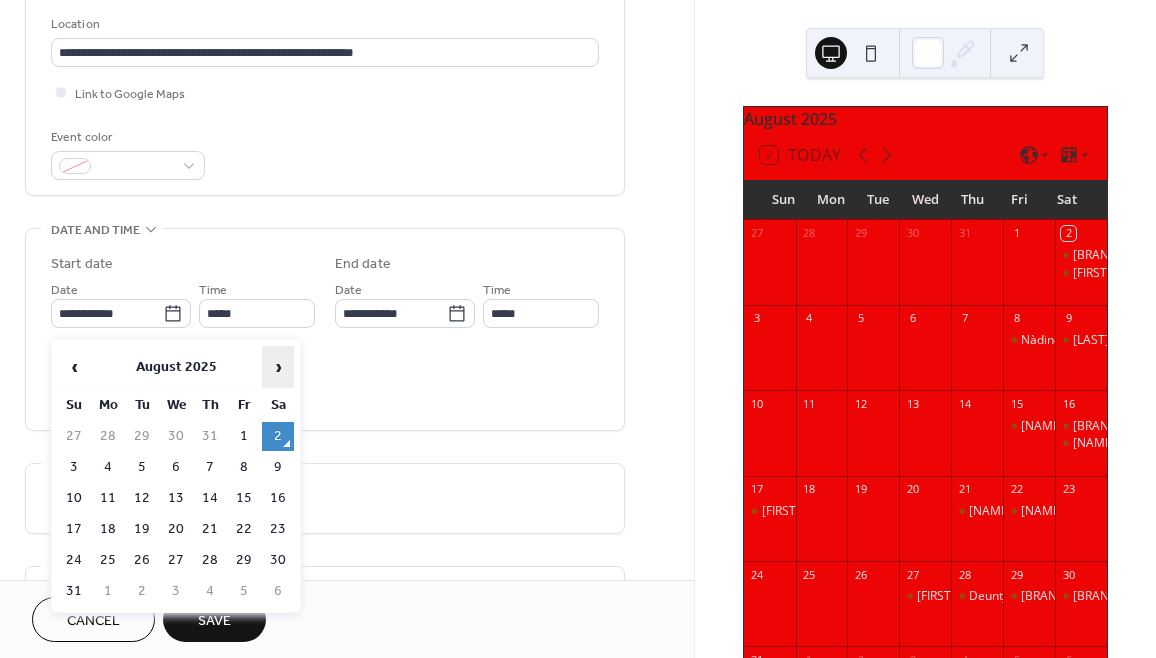 click on "›" at bounding box center [278, 367] 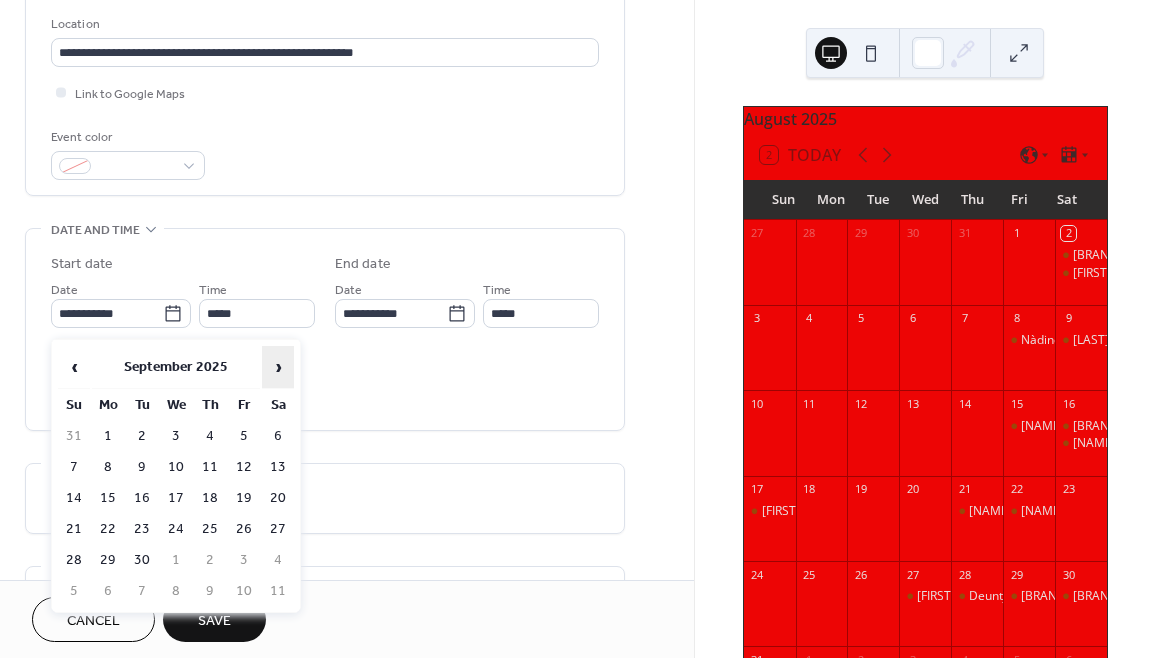 click on "›" at bounding box center [278, 367] 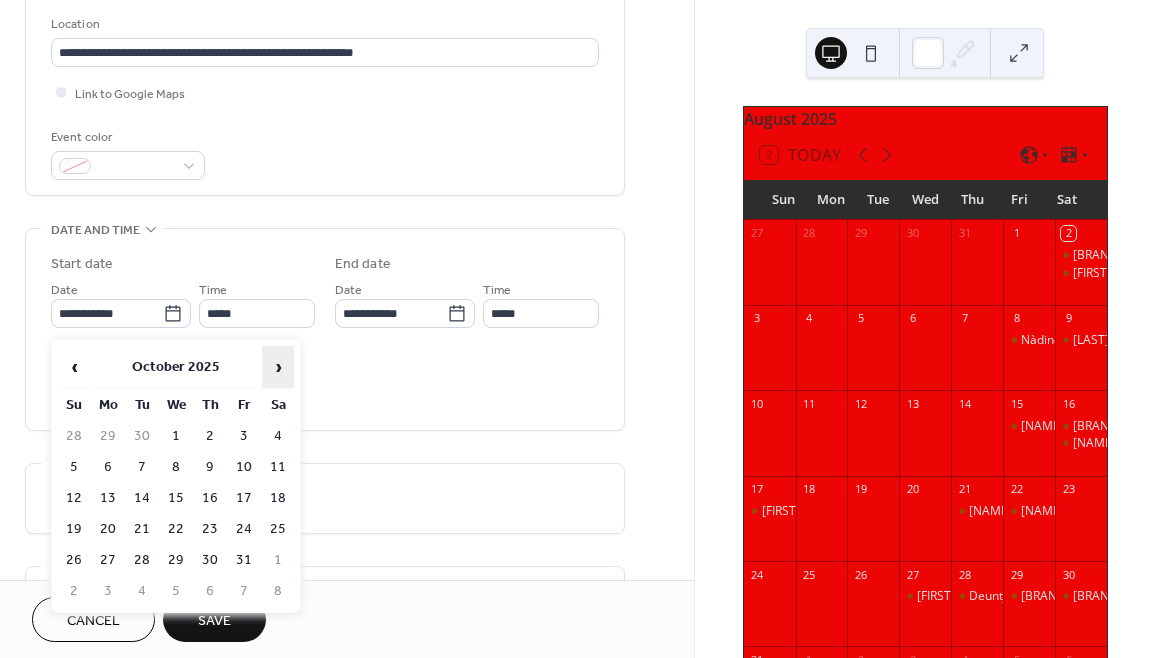 click on "›" at bounding box center (278, 367) 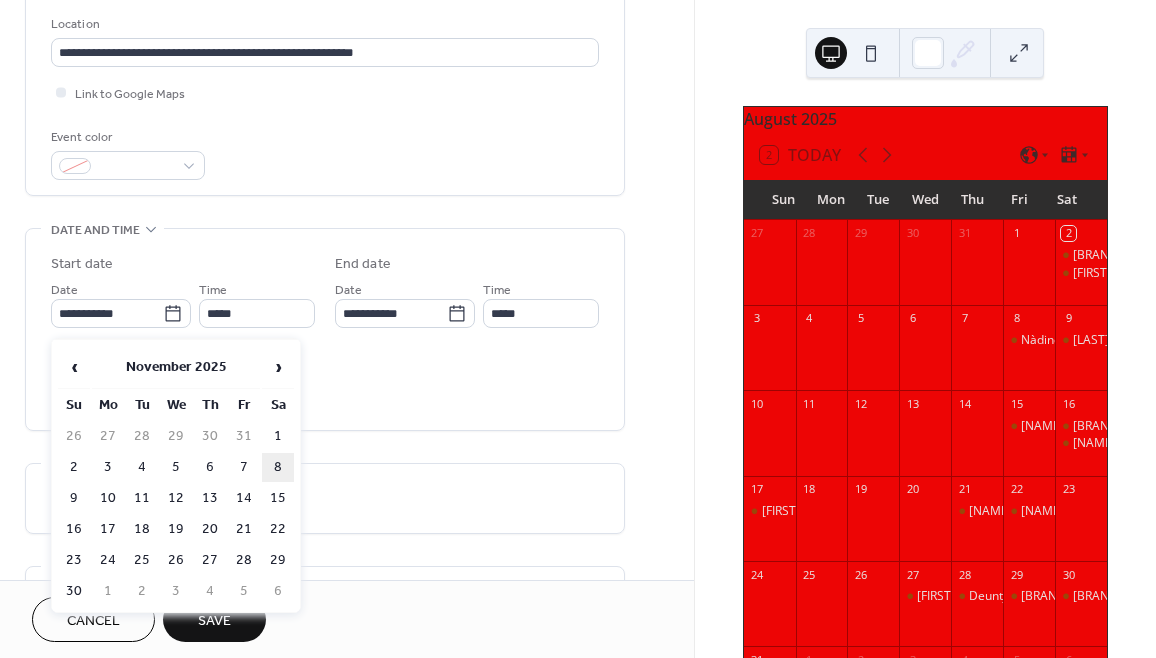 click on "8" at bounding box center (278, 467) 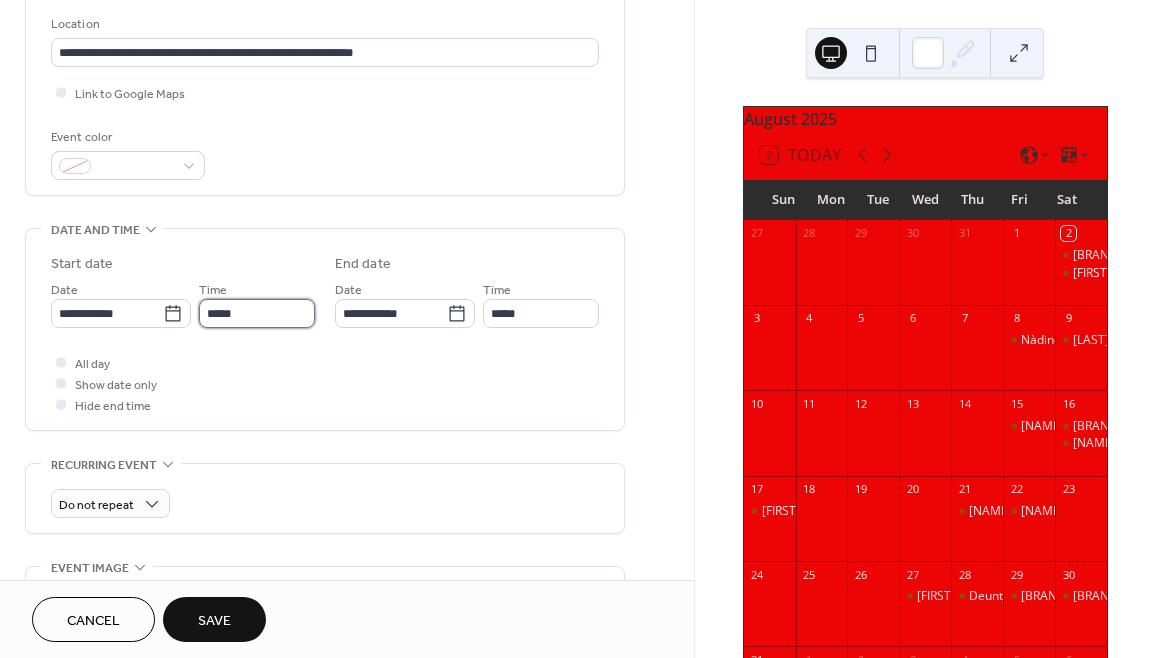 click on "*****" at bounding box center (257, 313) 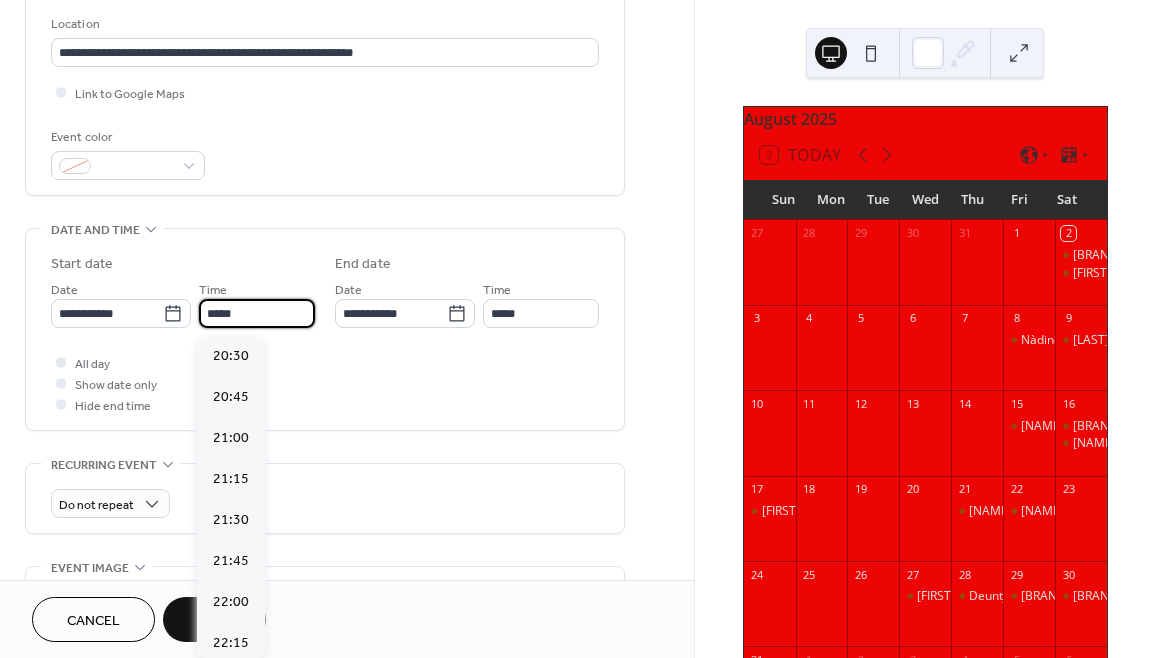 scroll, scrollTop: 3368, scrollLeft: 0, axis: vertical 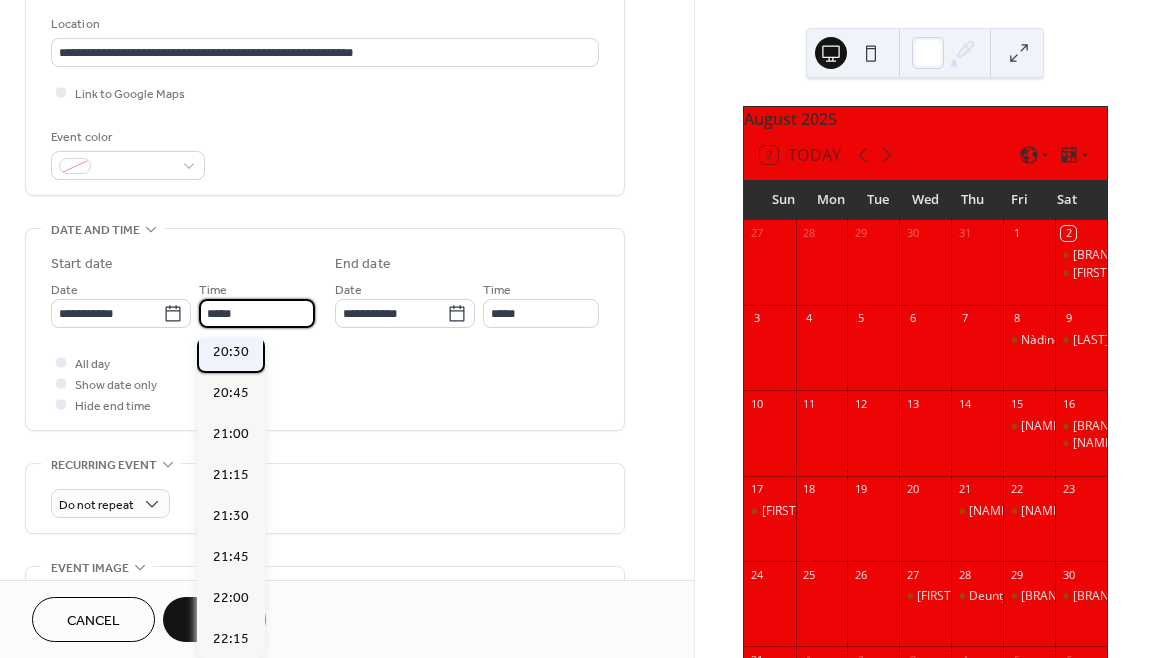 click on "20:30" at bounding box center [231, 352] 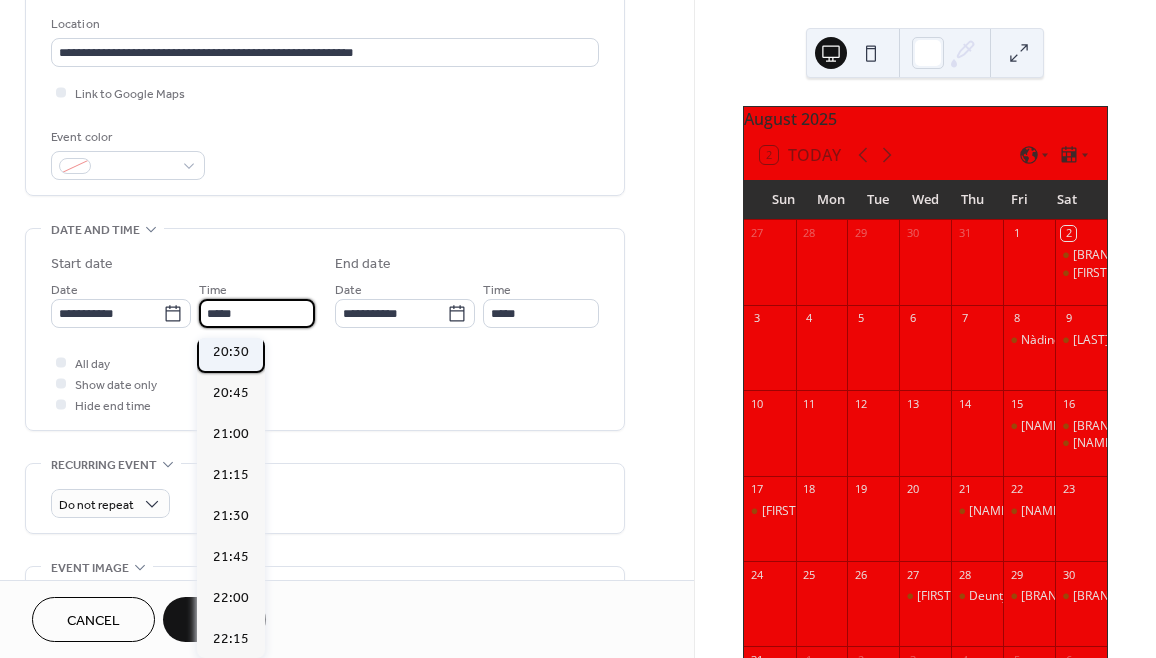 type on "*****" 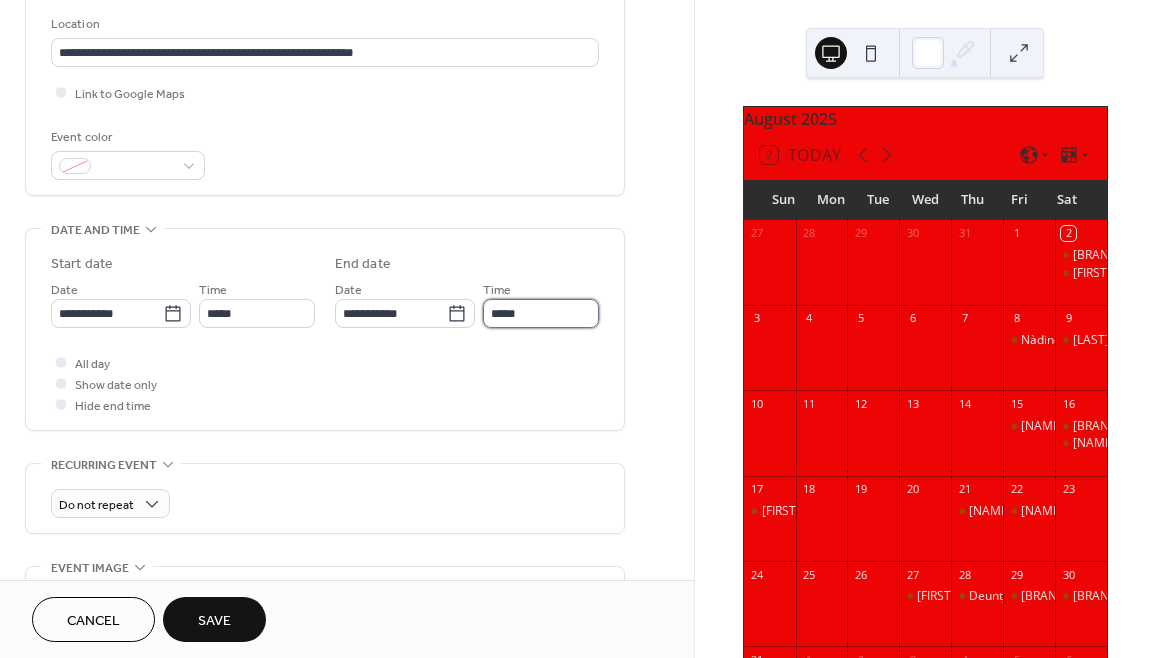 click on "*****" at bounding box center [541, 313] 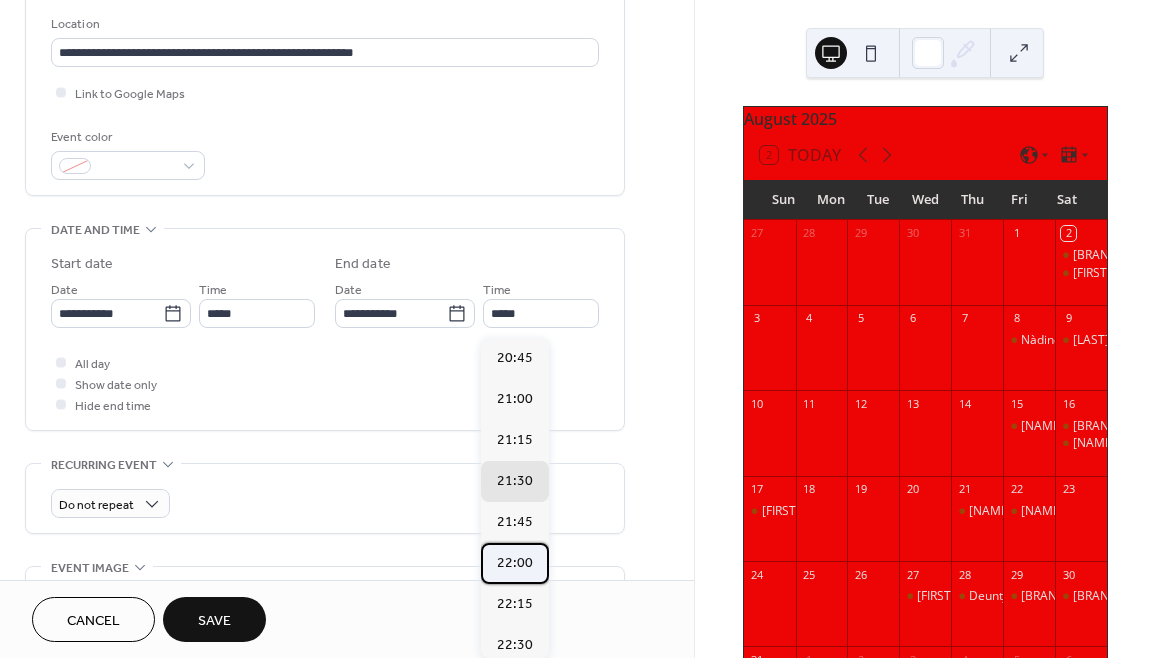 click on "22:00" at bounding box center (515, 563) 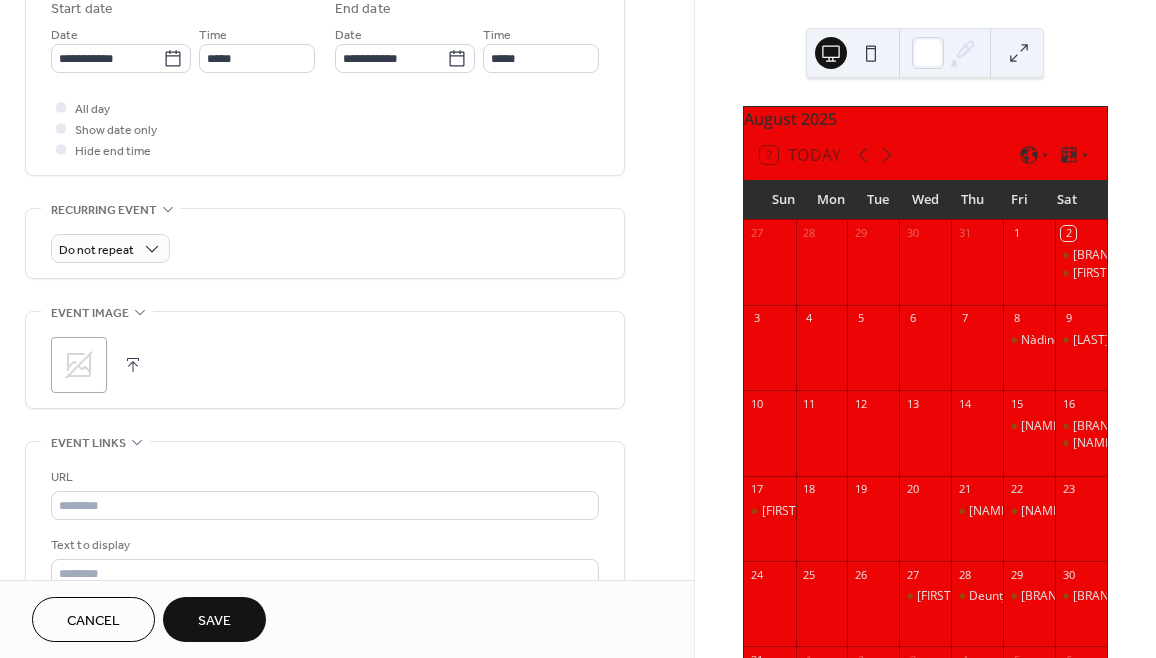 scroll, scrollTop: 694, scrollLeft: 0, axis: vertical 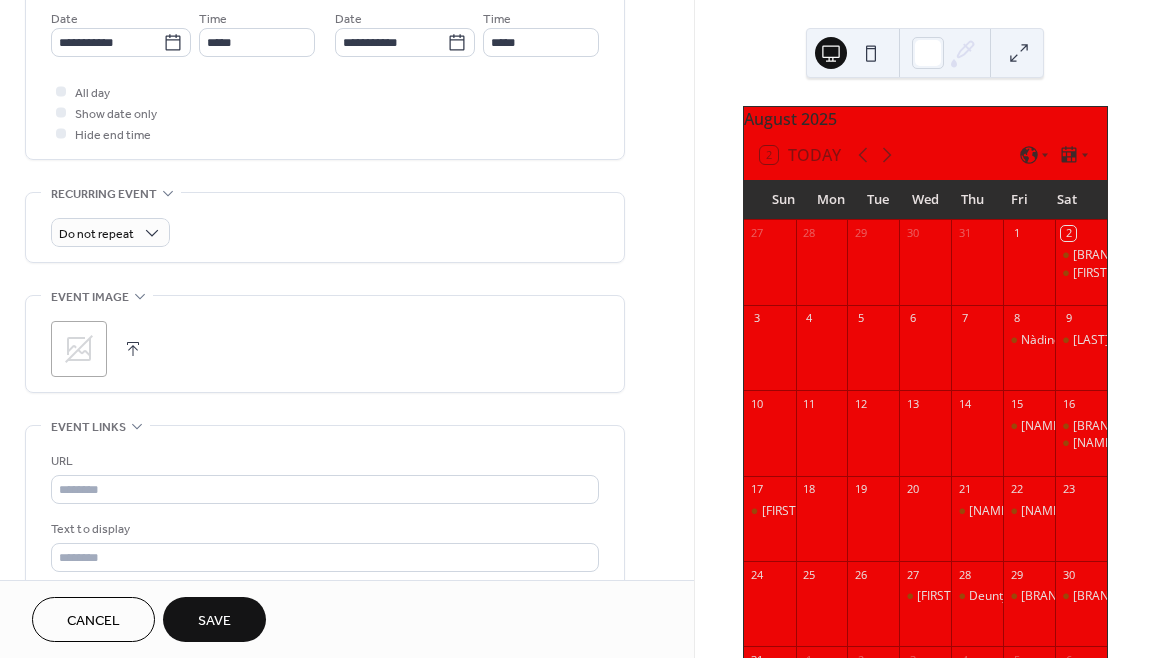 click 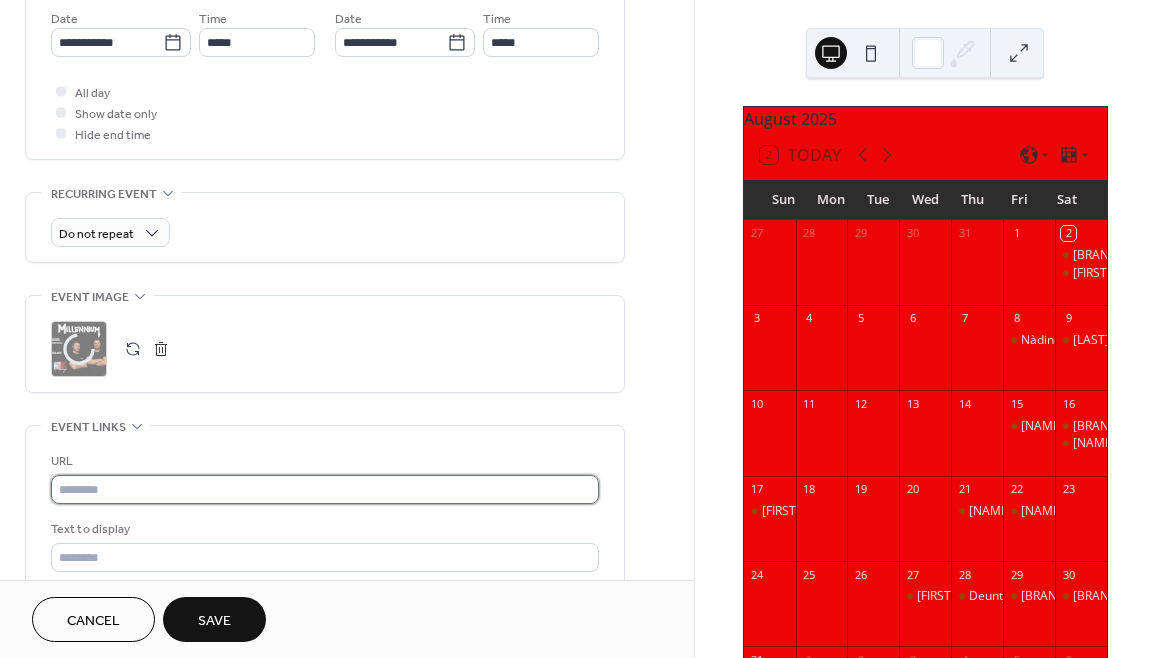 click at bounding box center (325, 489) 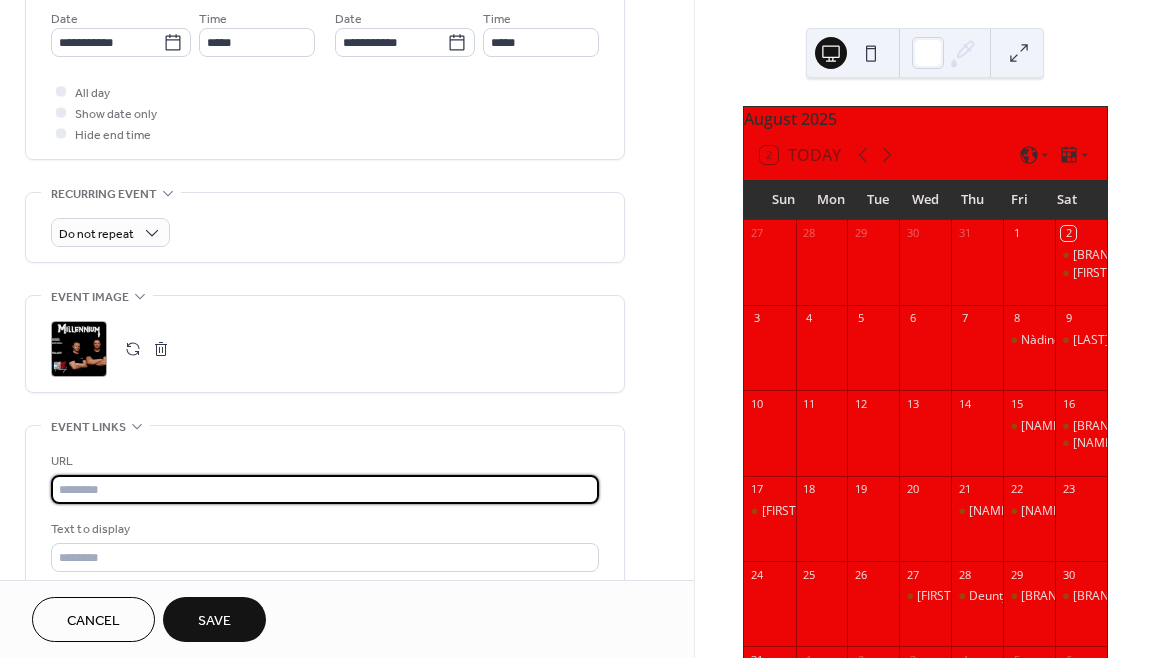 paste on "**********" 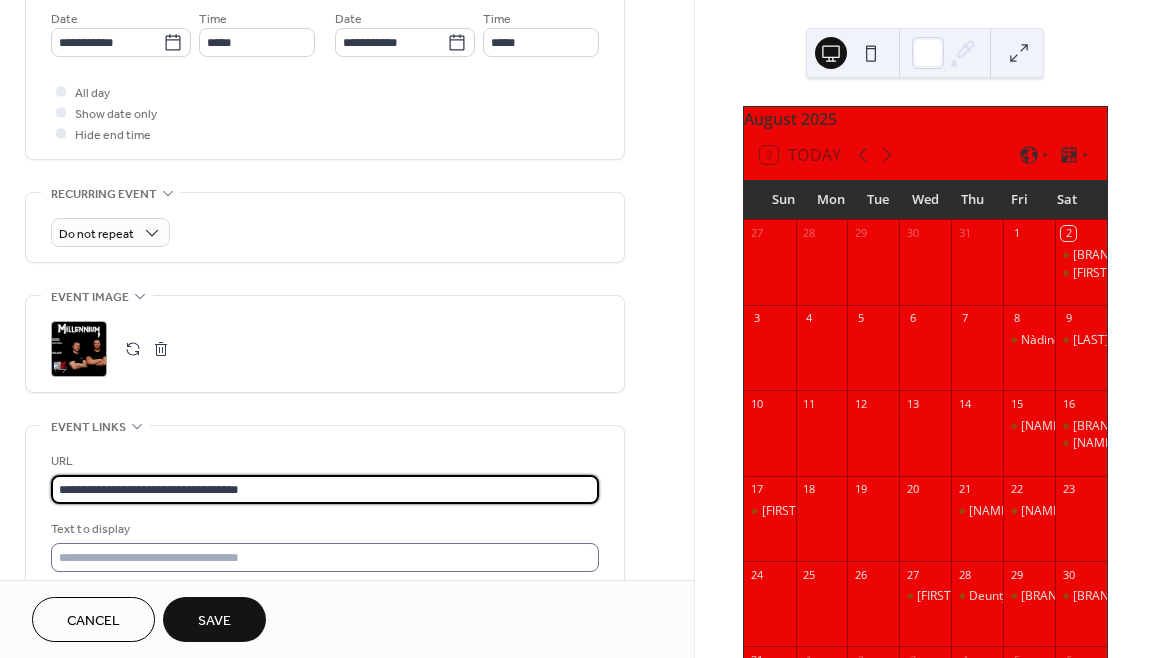 type on "**********" 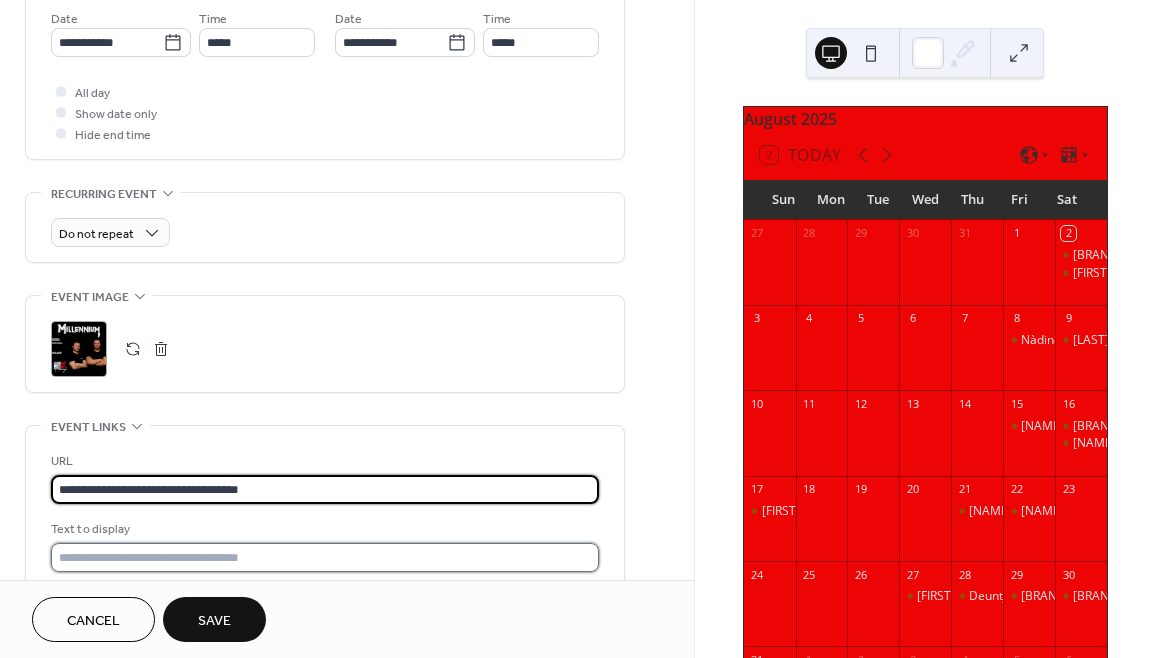 click at bounding box center (325, 557) 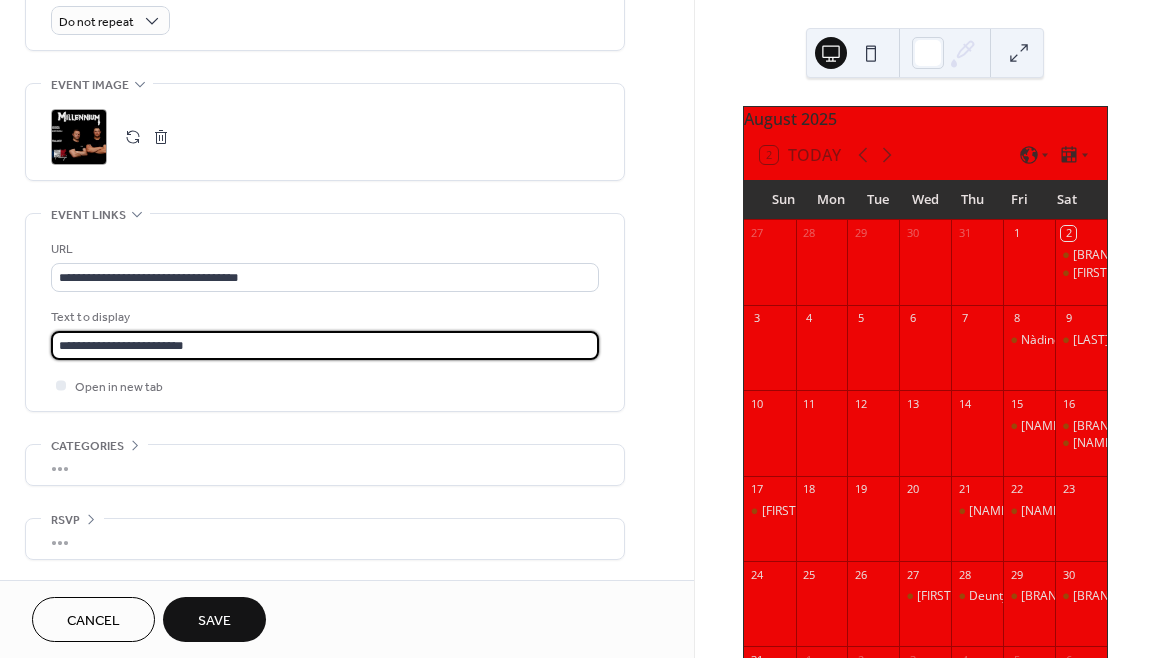 scroll, scrollTop: 916, scrollLeft: 0, axis: vertical 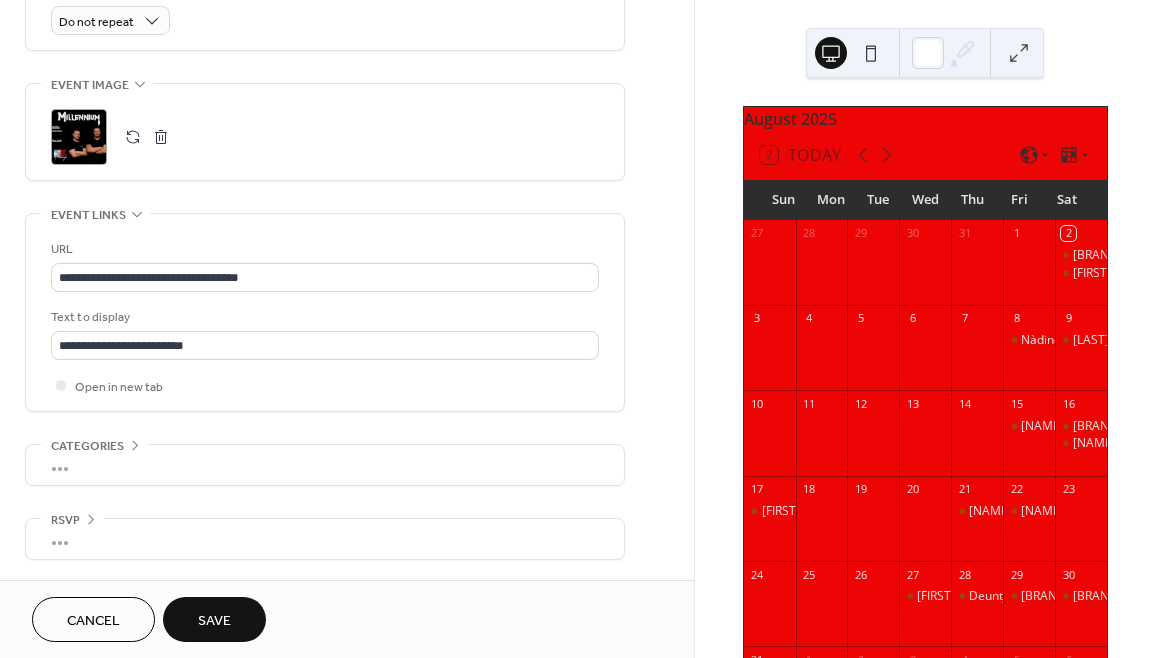 click on "Save" at bounding box center (214, 621) 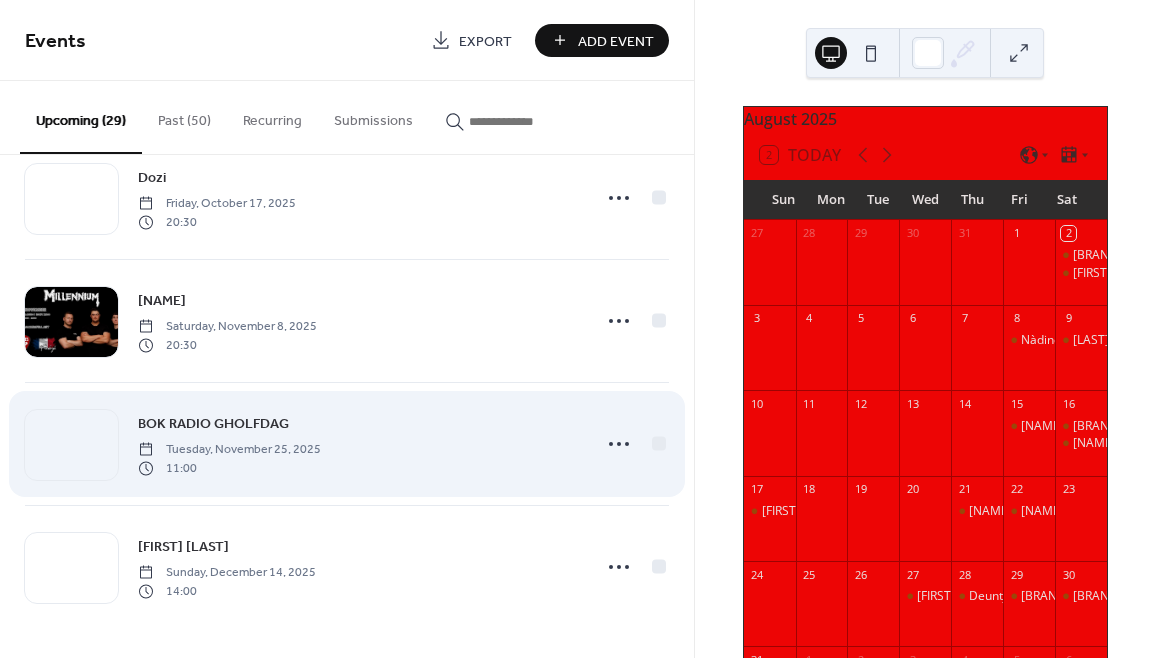 scroll, scrollTop: 3123, scrollLeft: 0, axis: vertical 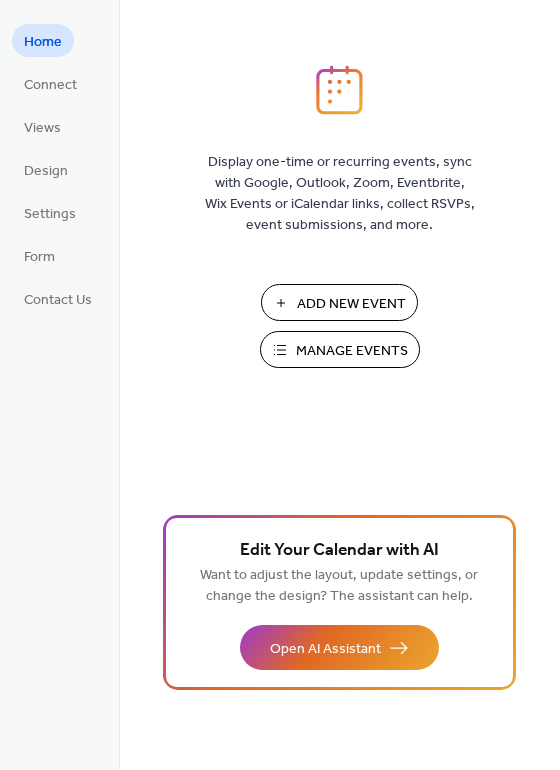 click on "Add New Event" at bounding box center (351, 304) 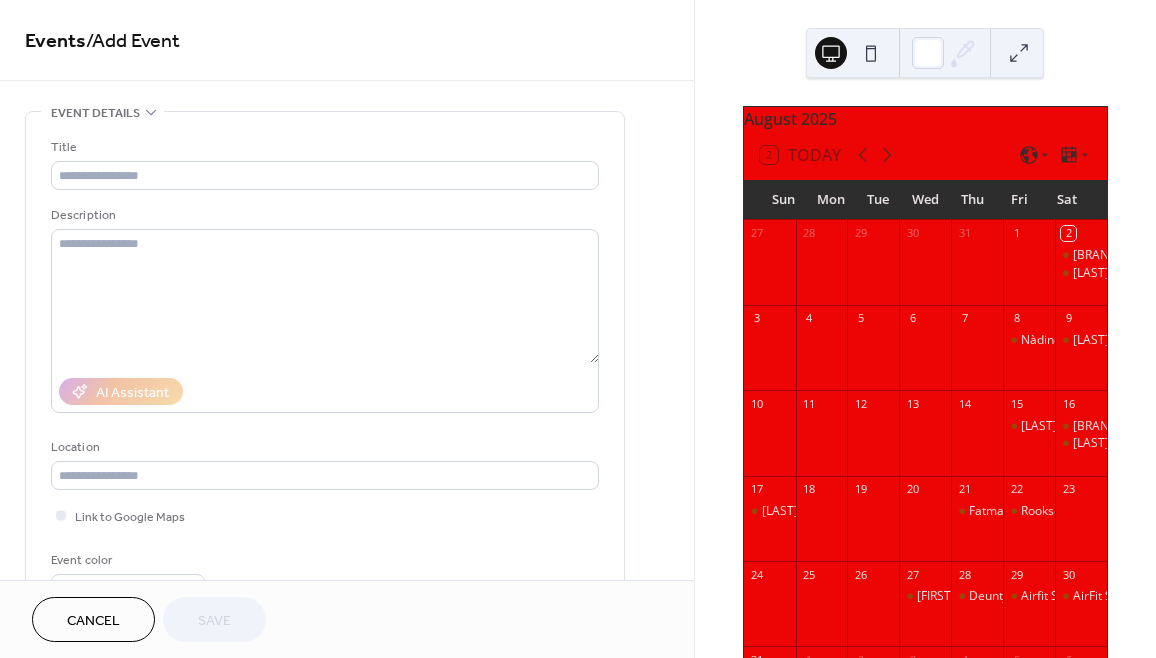 scroll, scrollTop: 0, scrollLeft: 0, axis: both 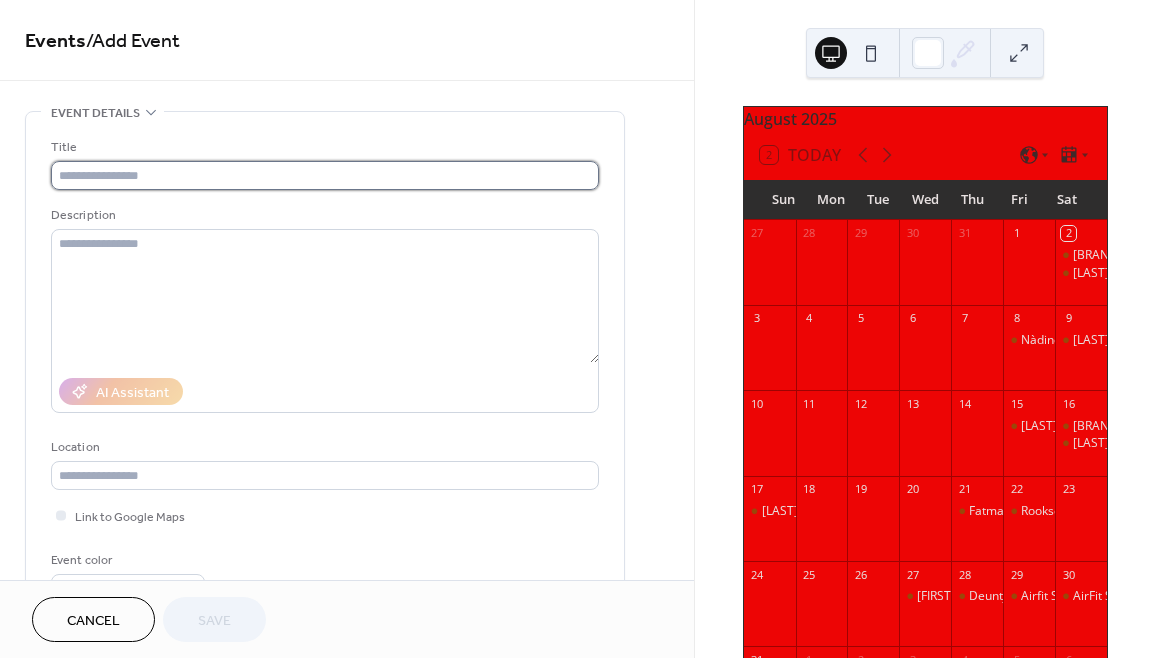 click at bounding box center (325, 175) 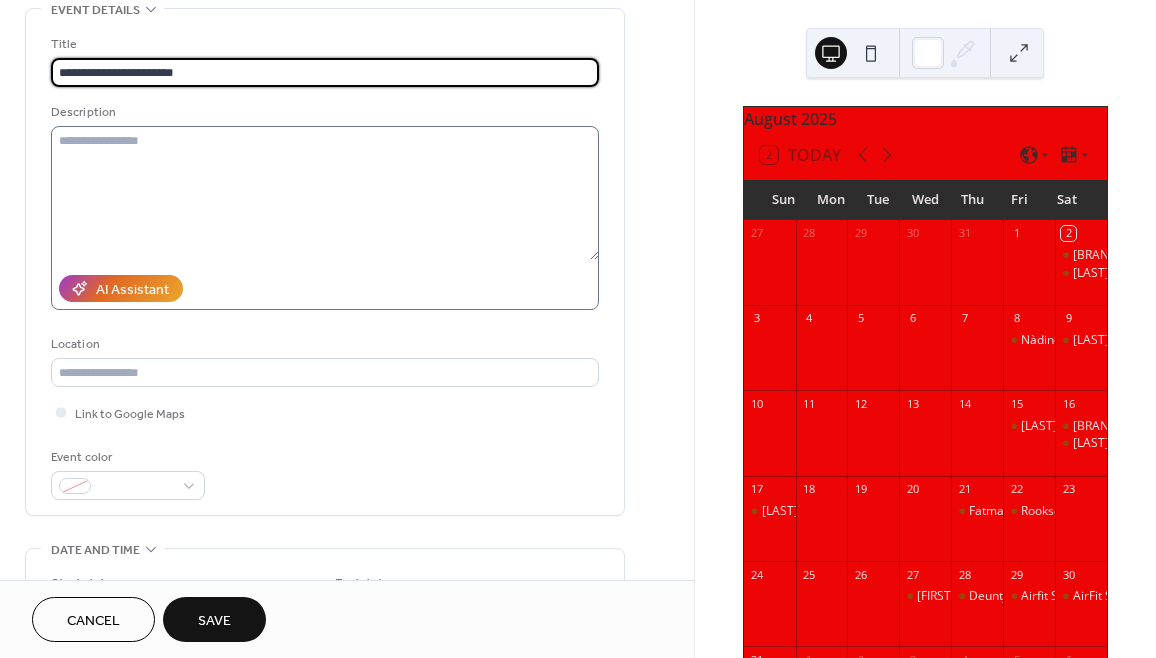 scroll, scrollTop: 110, scrollLeft: 0, axis: vertical 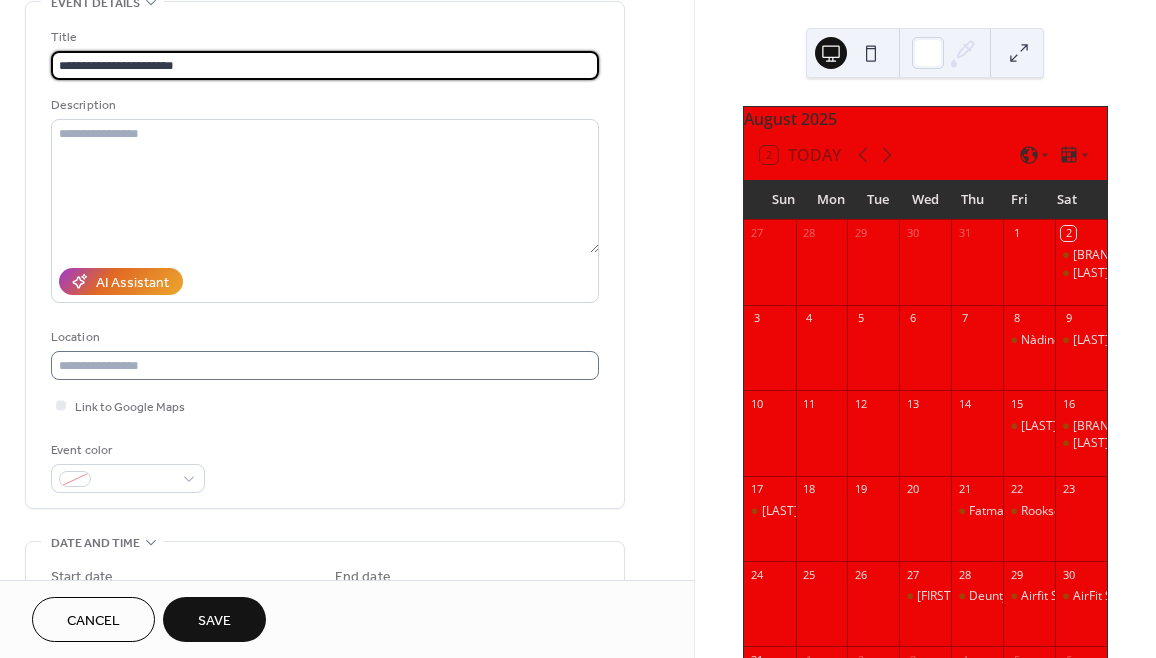 type on "**********" 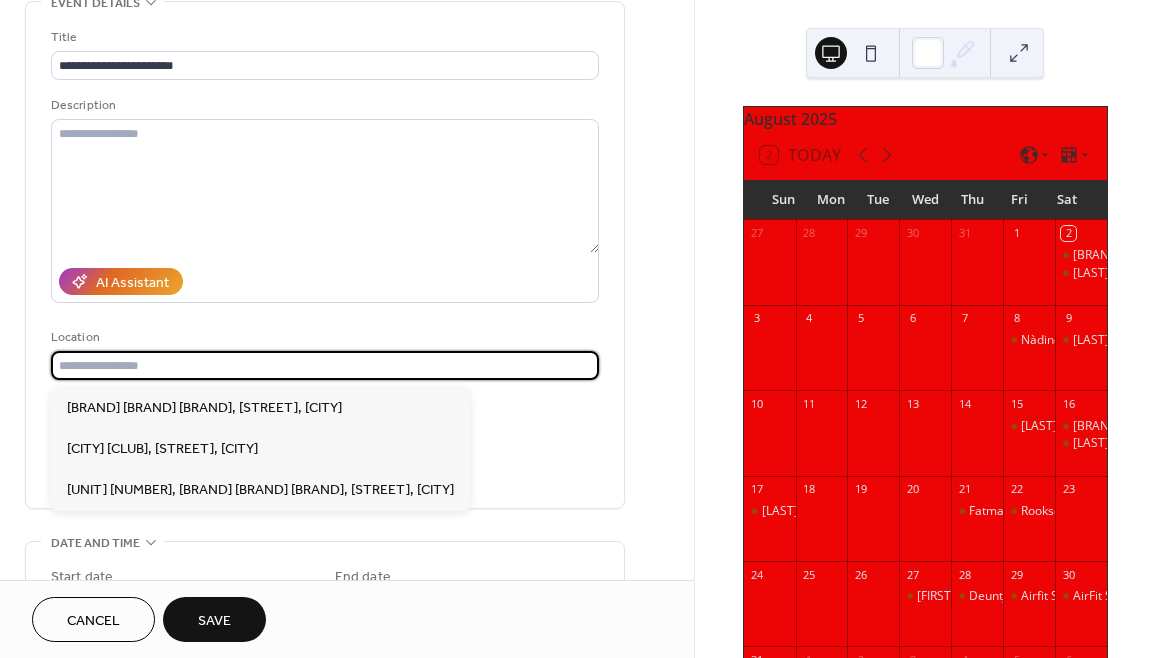 click at bounding box center [325, 365] 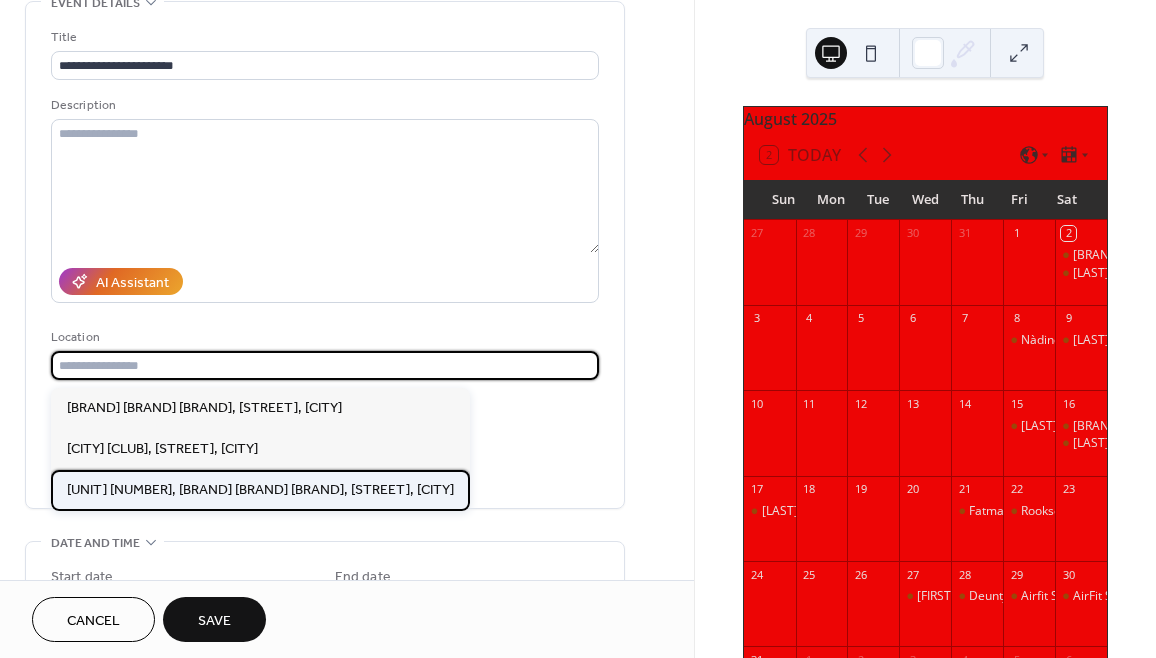 click on "[UNIT] [NUMBER], [BRAND] [BRAND] [BRAND], [STREET], [CITY]" at bounding box center [260, 490] 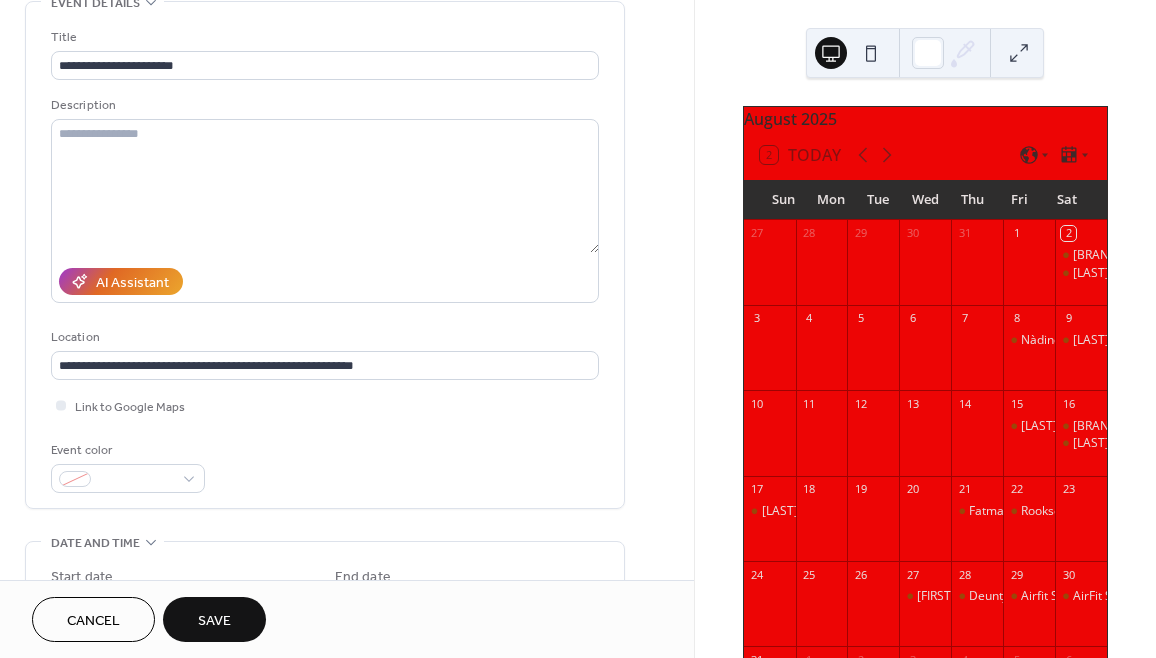 type on "**********" 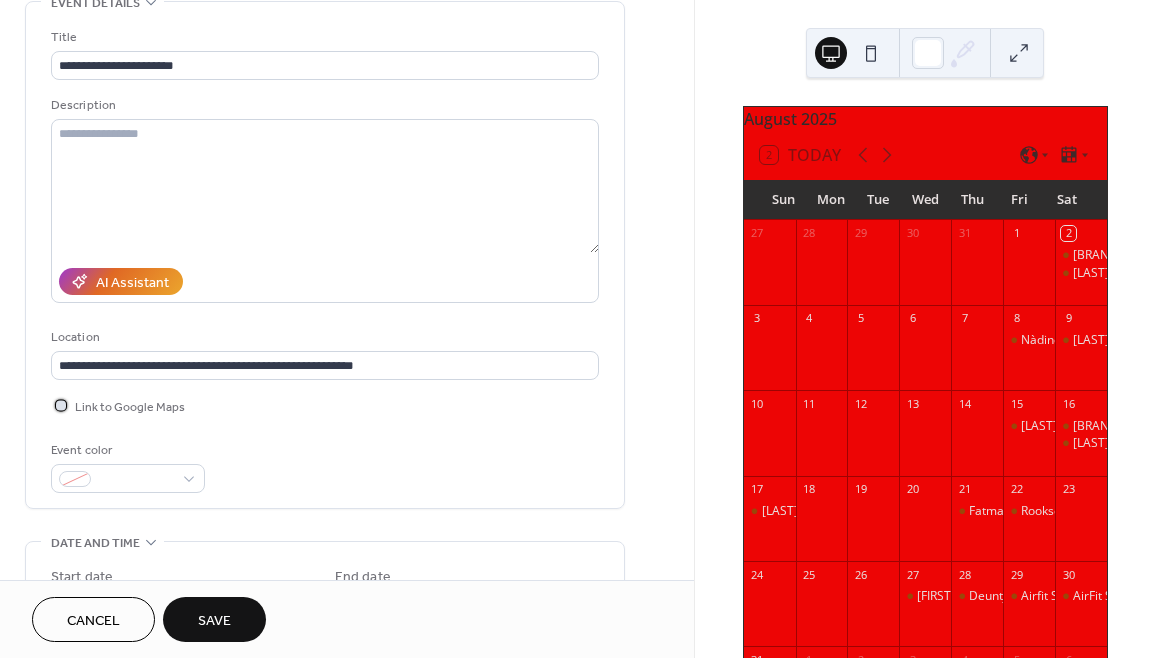 click at bounding box center [61, 405] 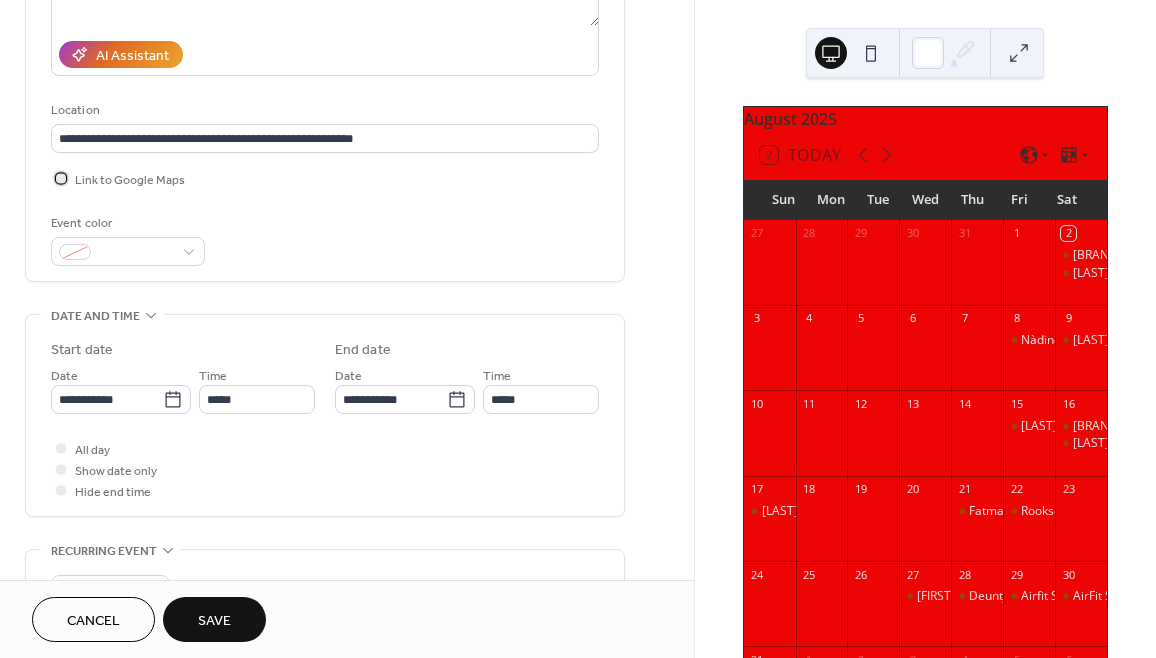 scroll, scrollTop: 339, scrollLeft: 0, axis: vertical 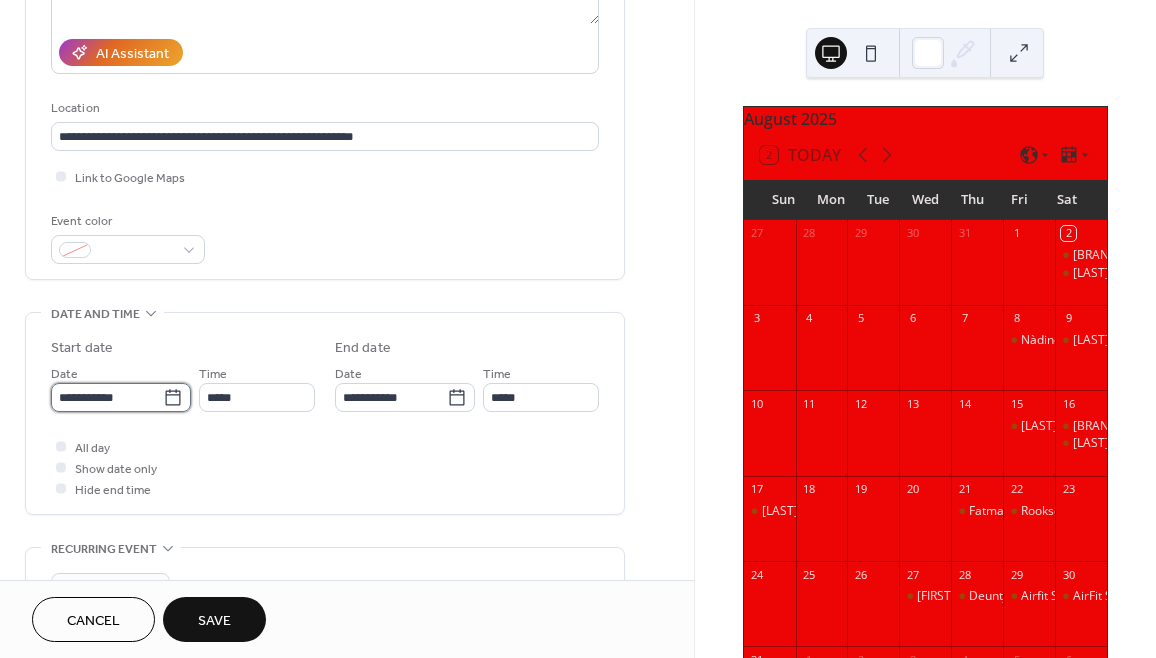 click on "**********" at bounding box center (107, 397) 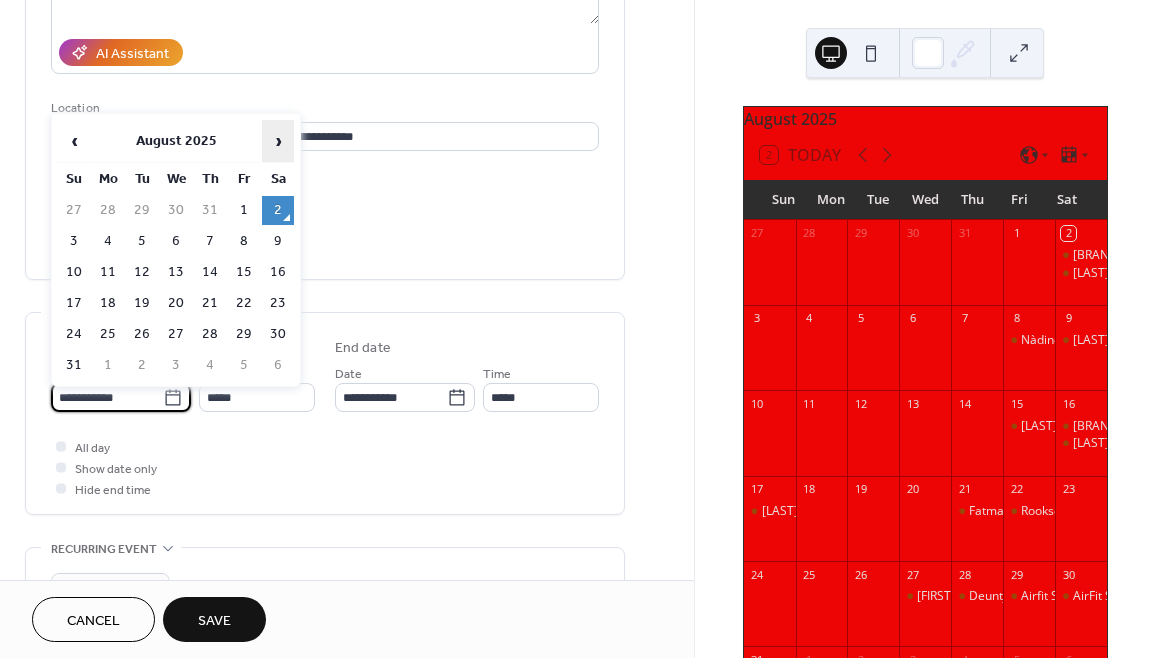 click on "›" at bounding box center (278, 141) 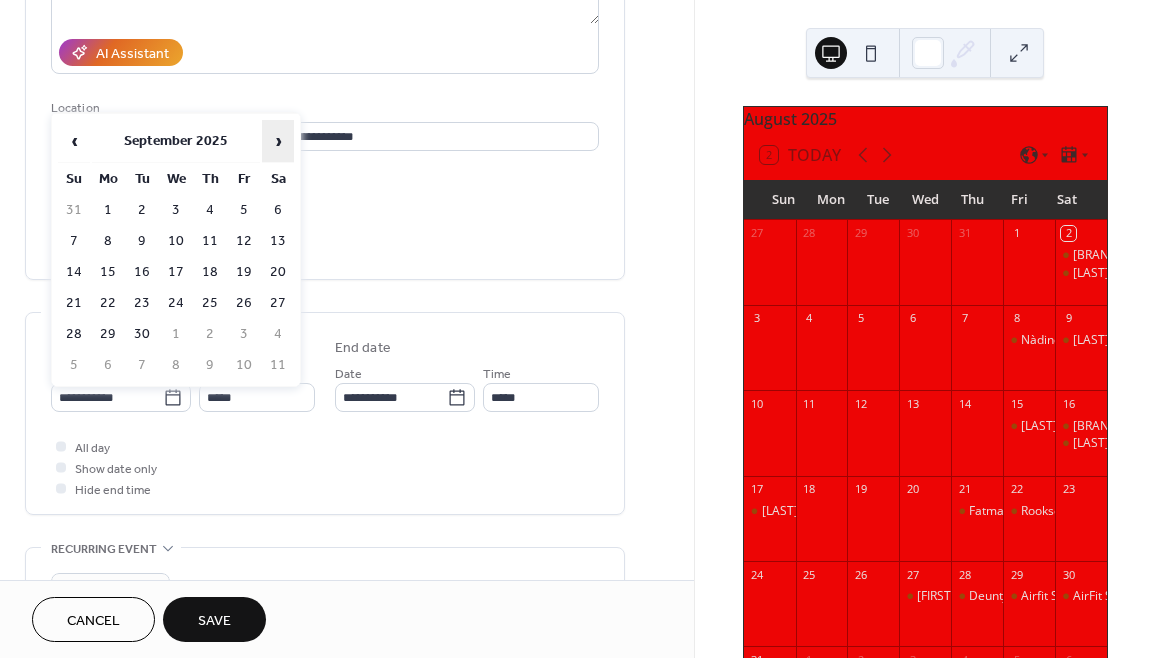 click on "›" at bounding box center (278, 141) 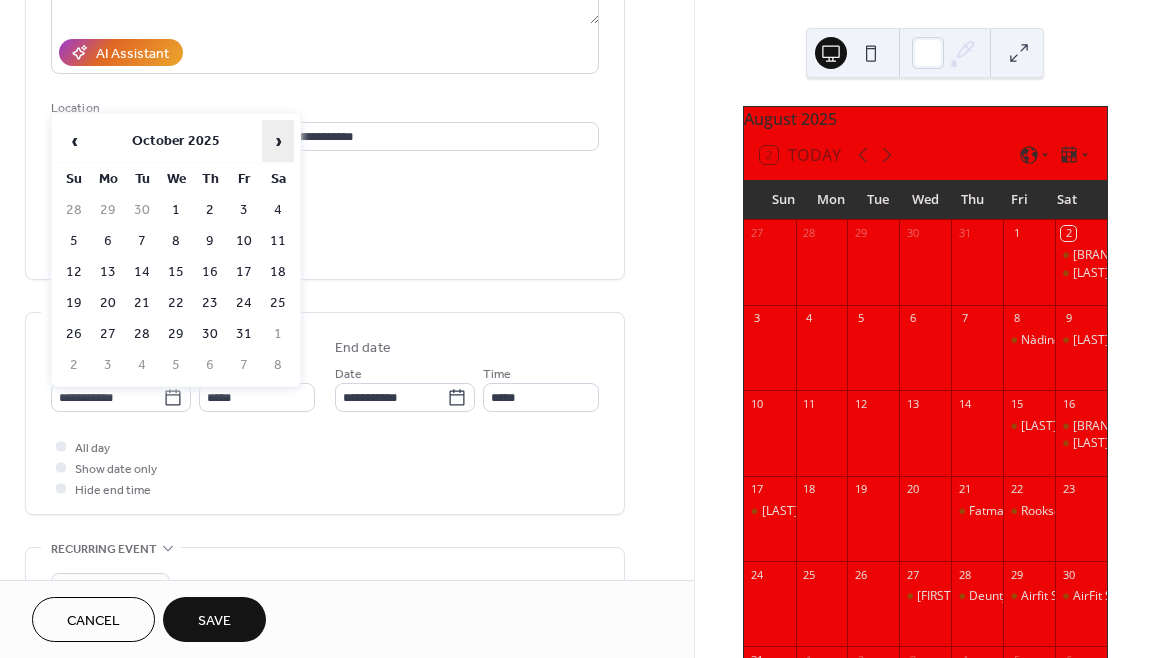 click on "›" at bounding box center (278, 141) 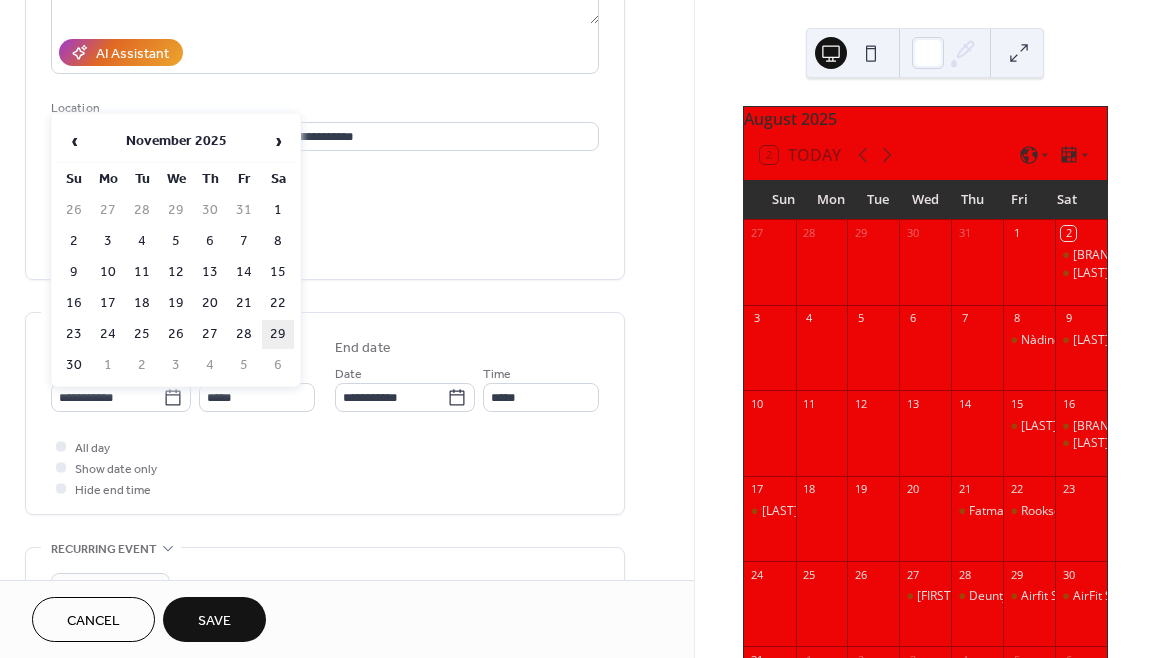 click on "29" at bounding box center [278, 334] 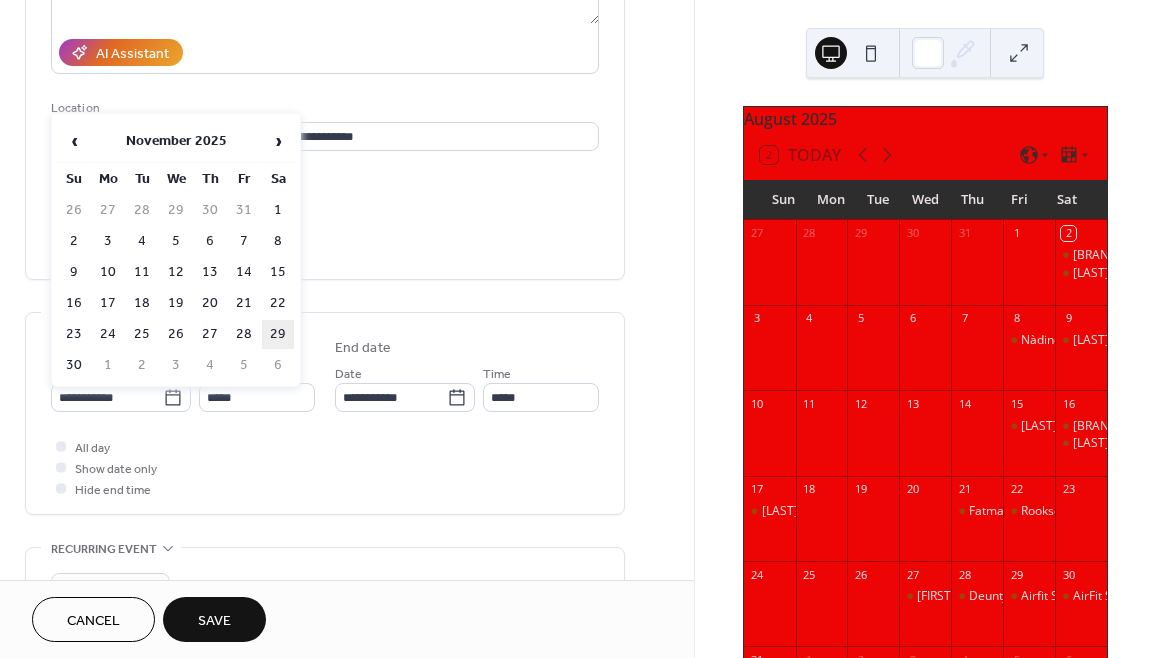 type on "**********" 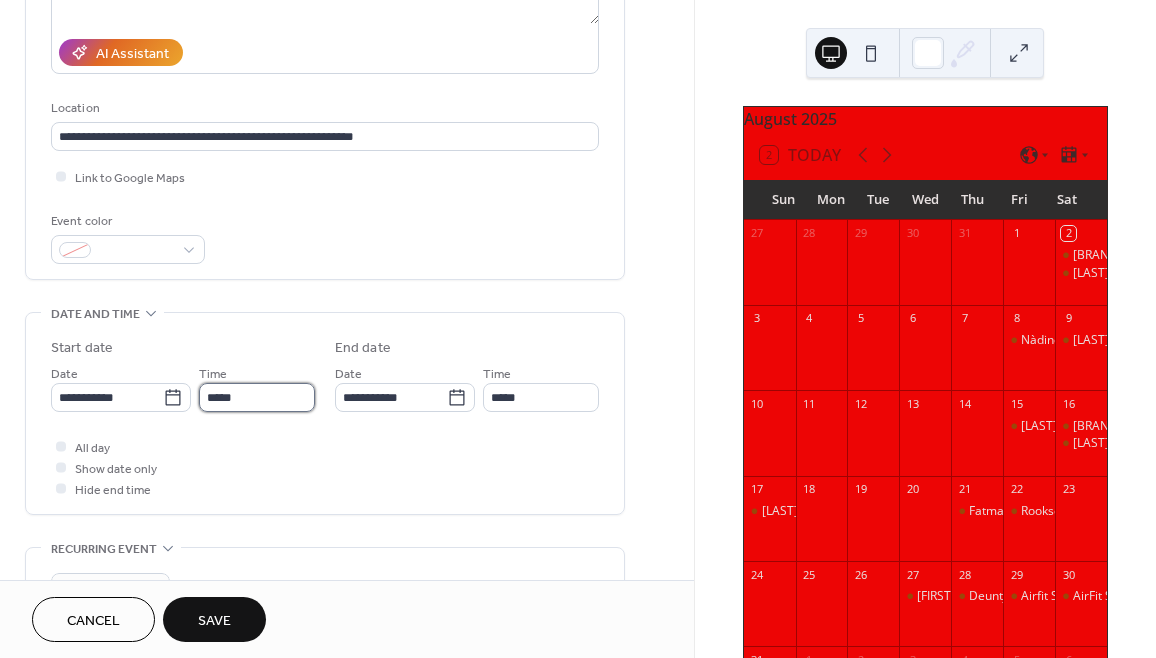 click on "*****" at bounding box center (257, 397) 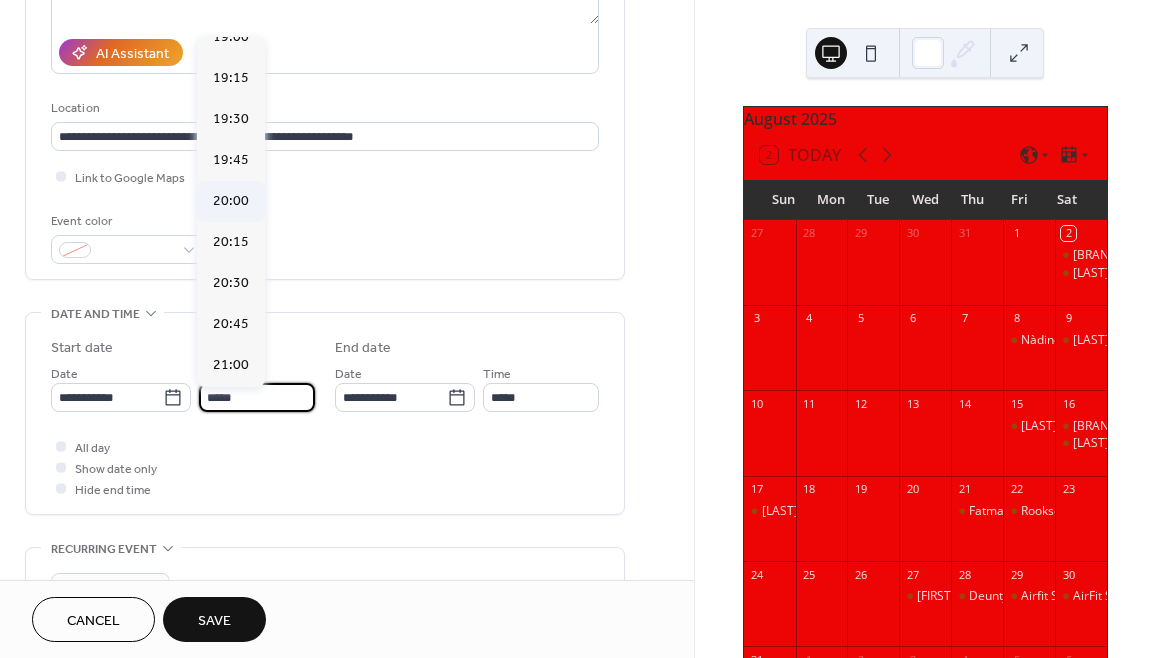 scroll, scrollTop: 3142, scrollLeft: 0, axis: vertical 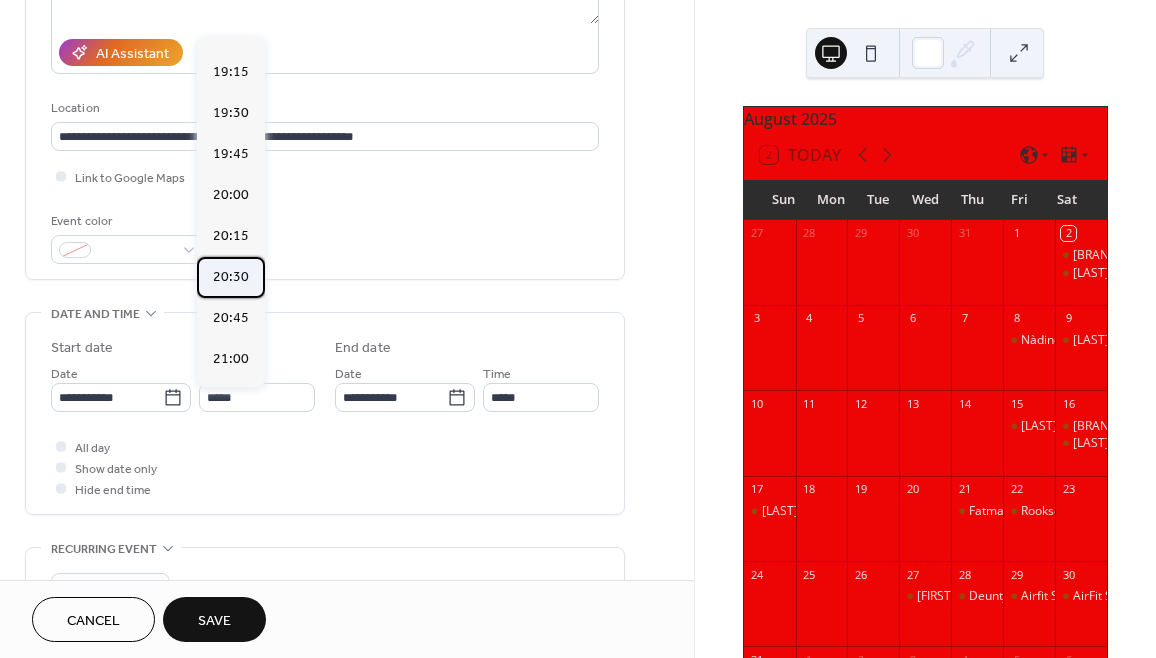 click on "20:30" at bounding box center (231, 277) 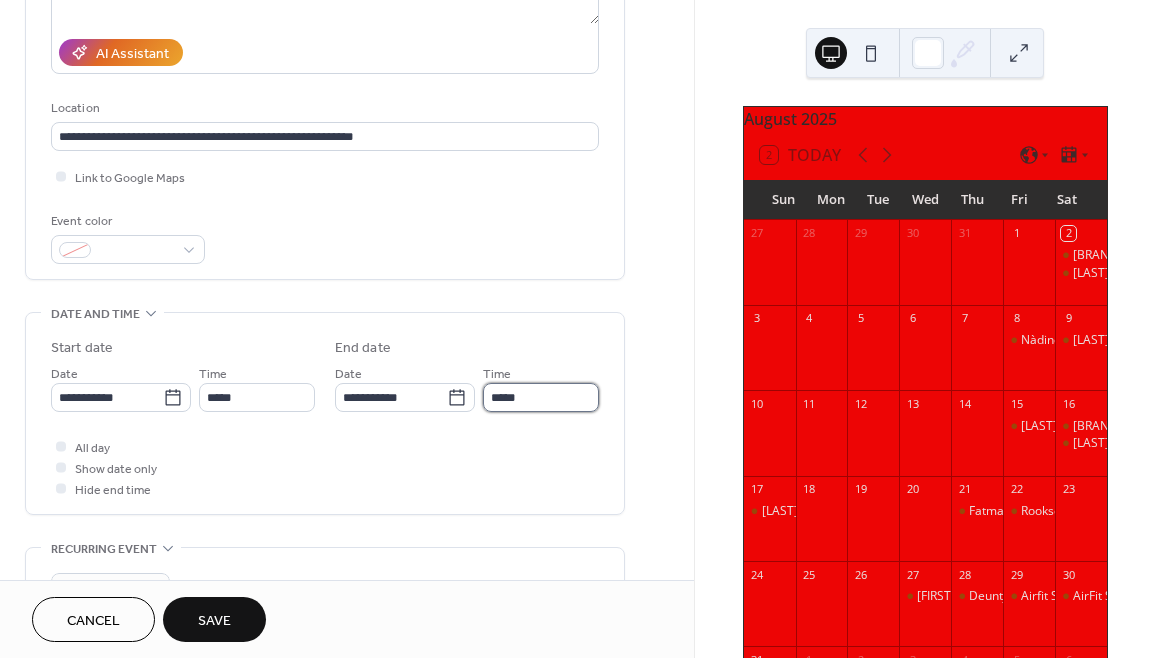 click on "*****" at bounding box center [541, 397] 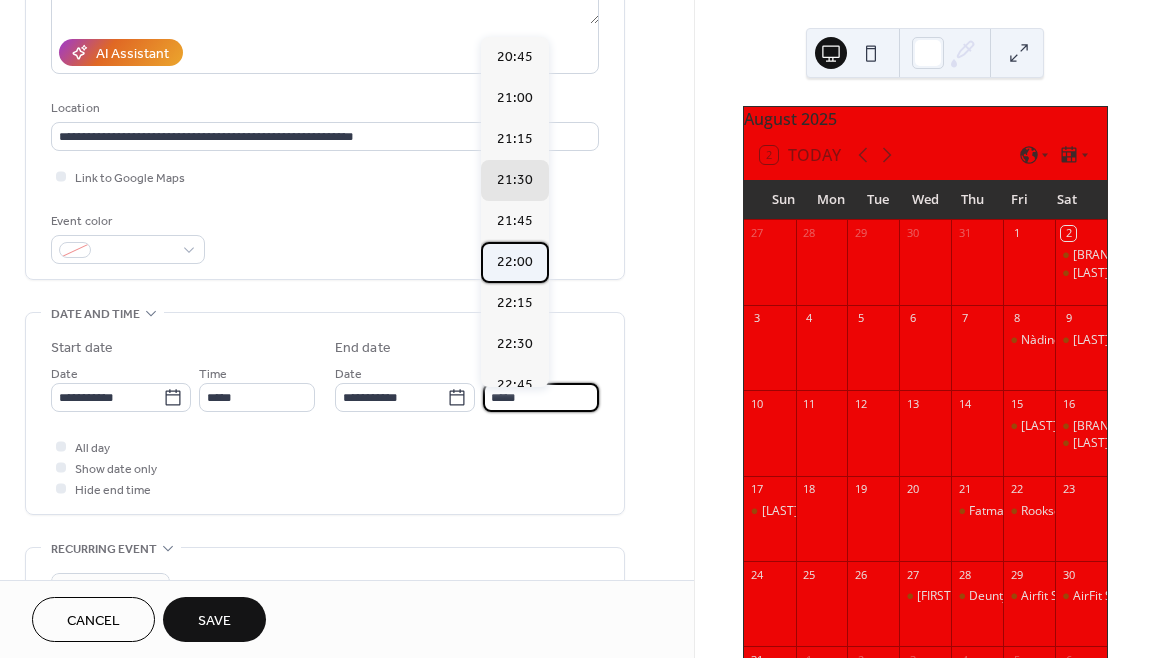 click on "22:00" at bounding box center [515, 262] 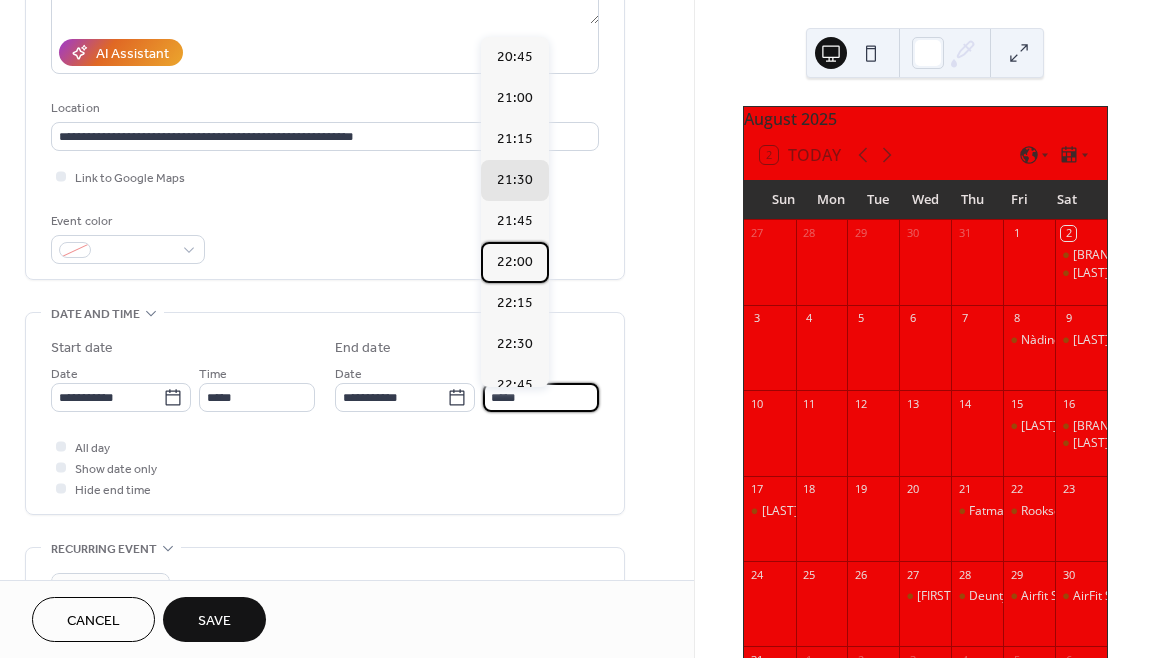 type on "*****" 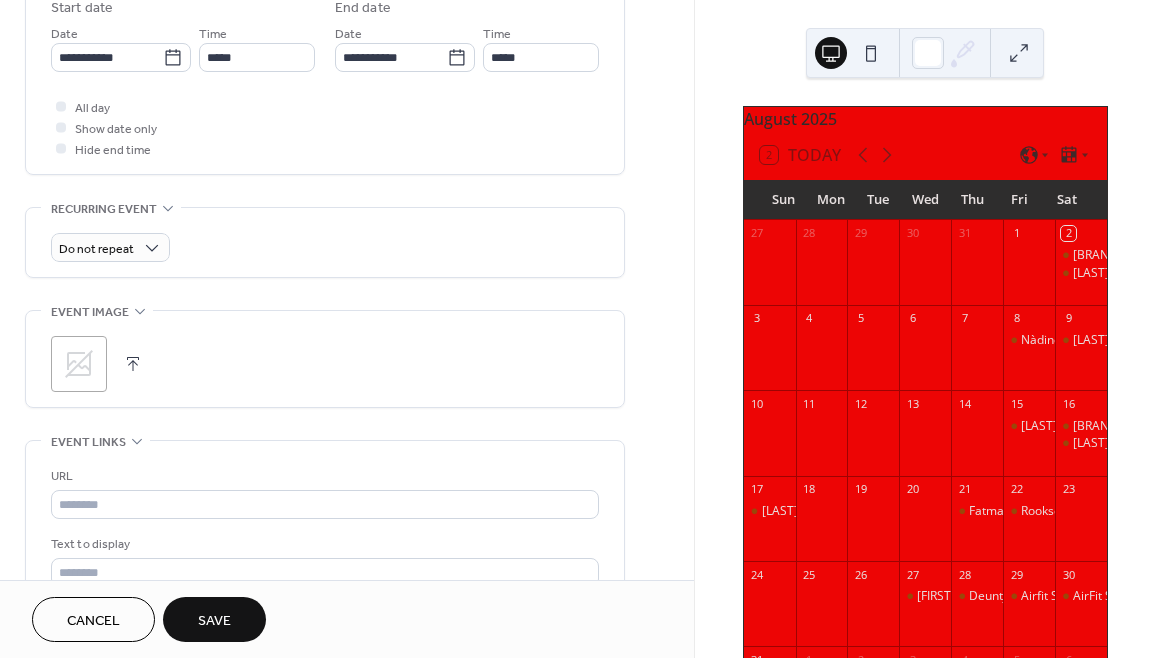 scroll, scrollTop: 691, scrollLeft: 0, axis: vertical 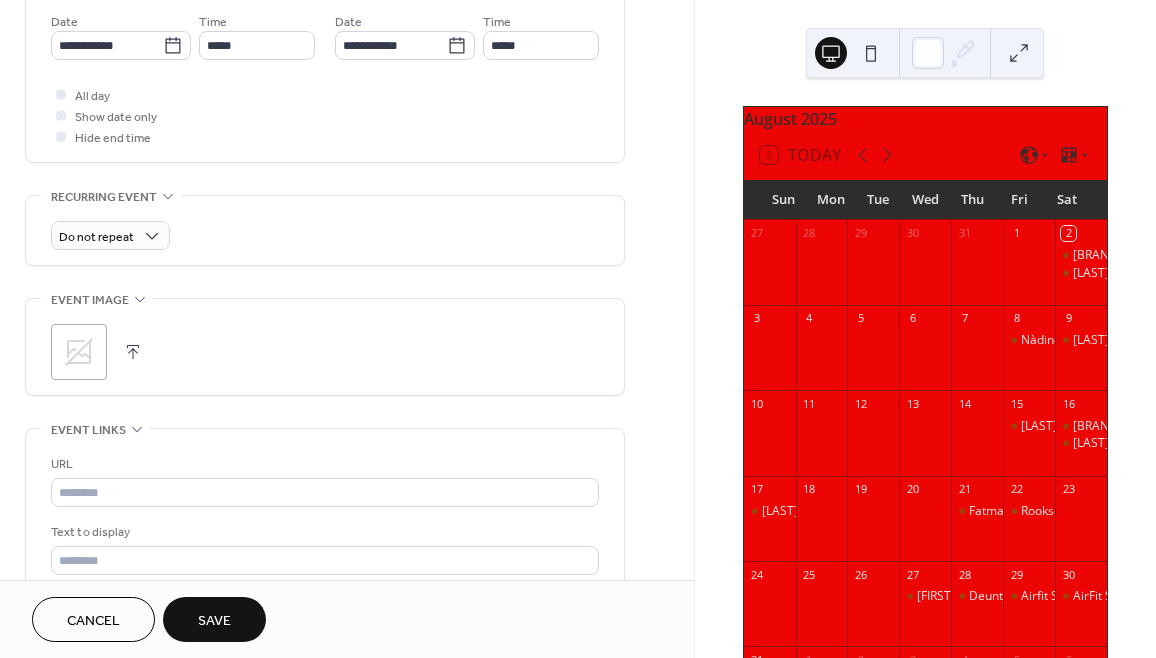 click 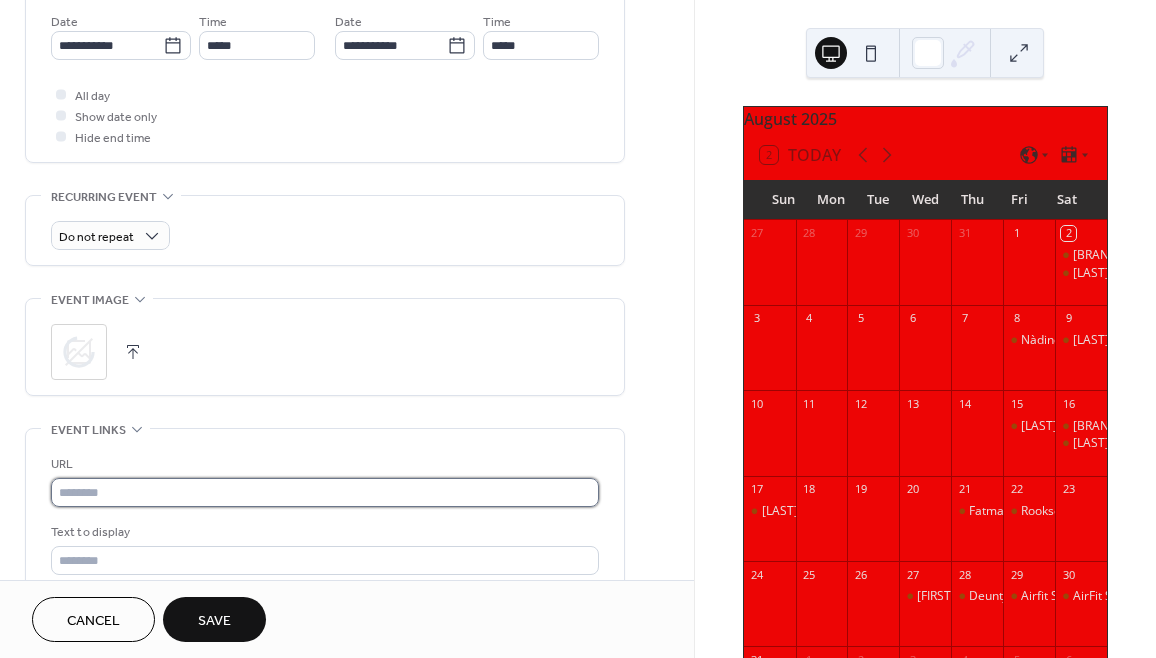 click at bounding box center (325, 492) 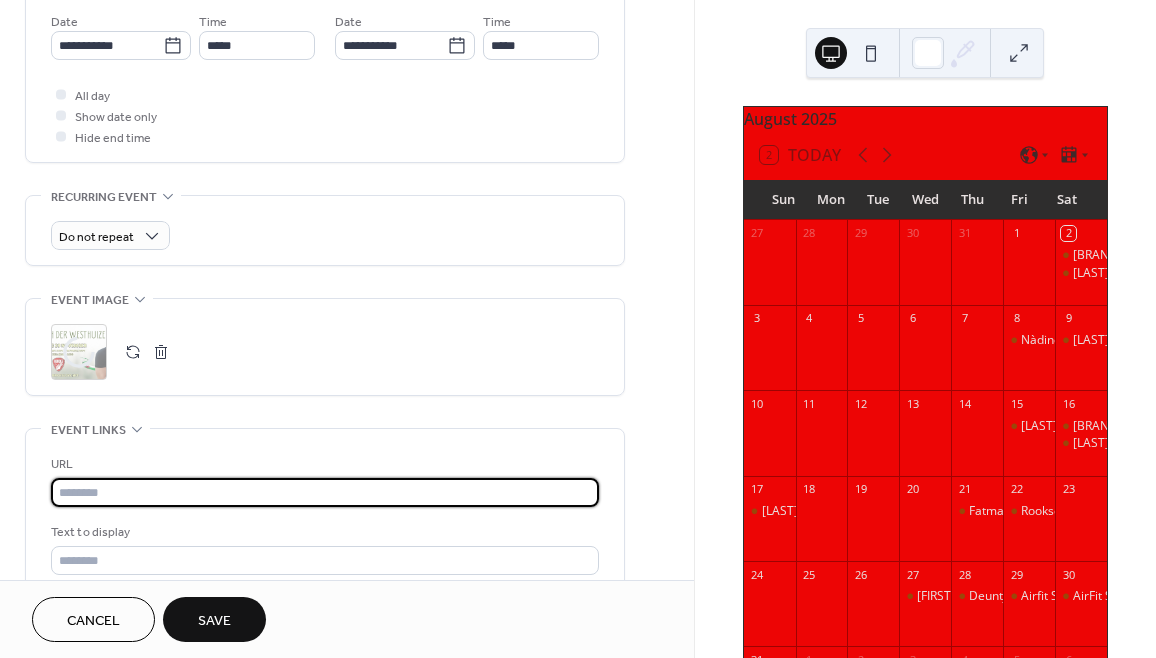 paste on "**********" 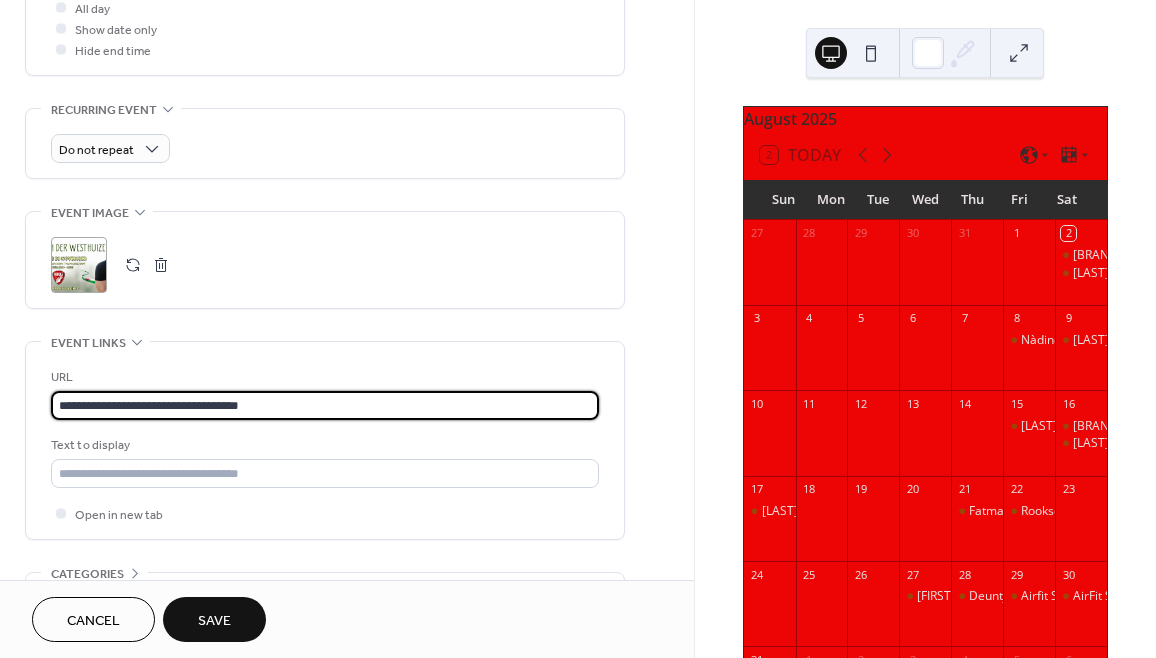 scroll, scrollTop: 812, scrollLeft: 0, axis: vertical 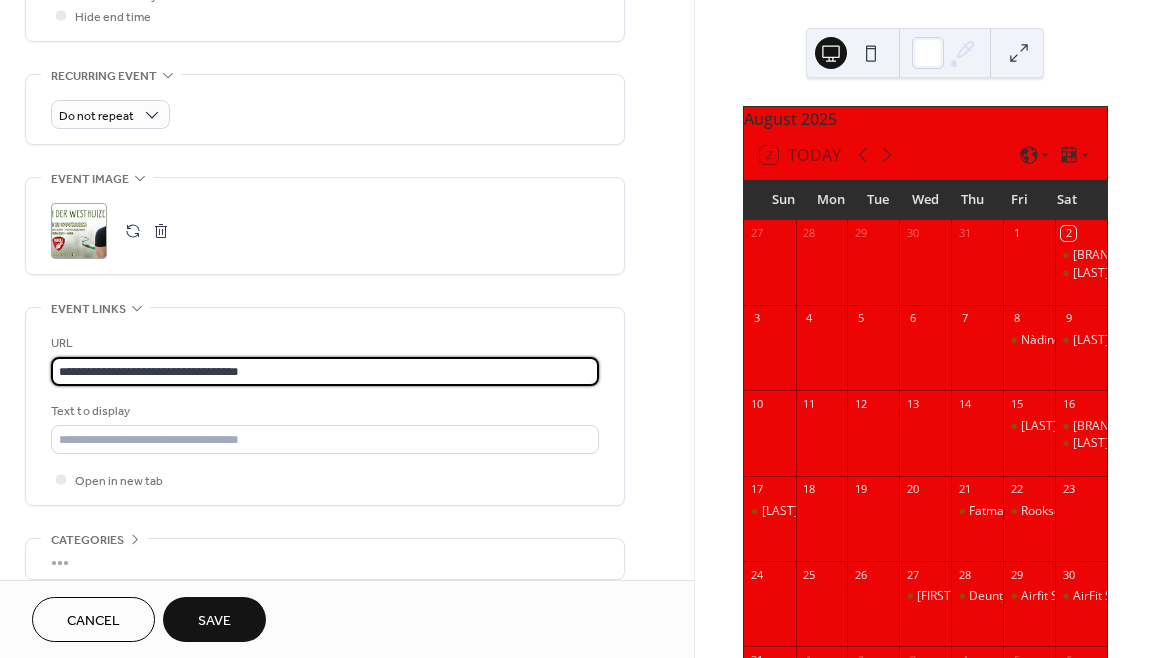 type on "**********" 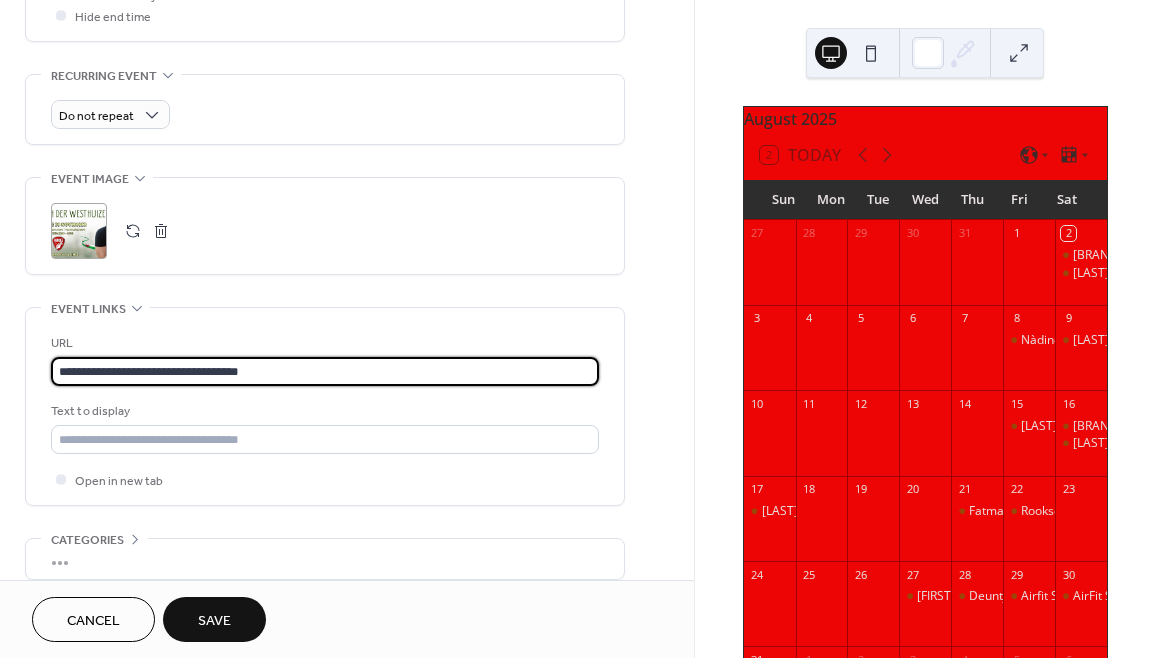 click on ";" at bounding box center [79, 231] 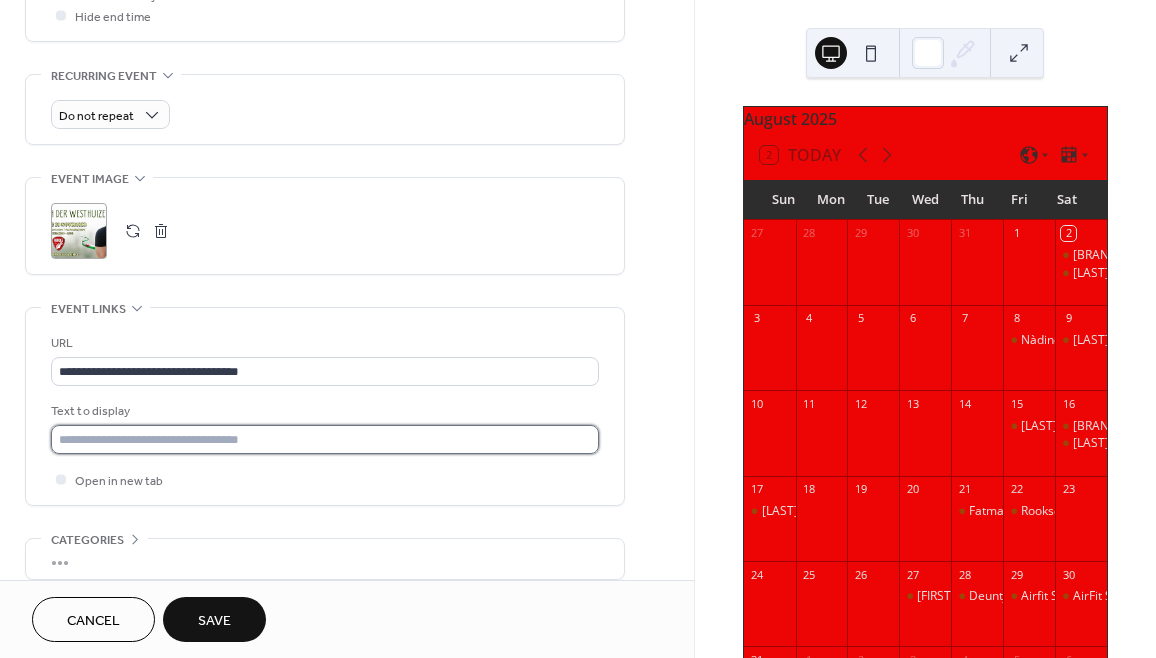 click at bounding box center (325, 439) 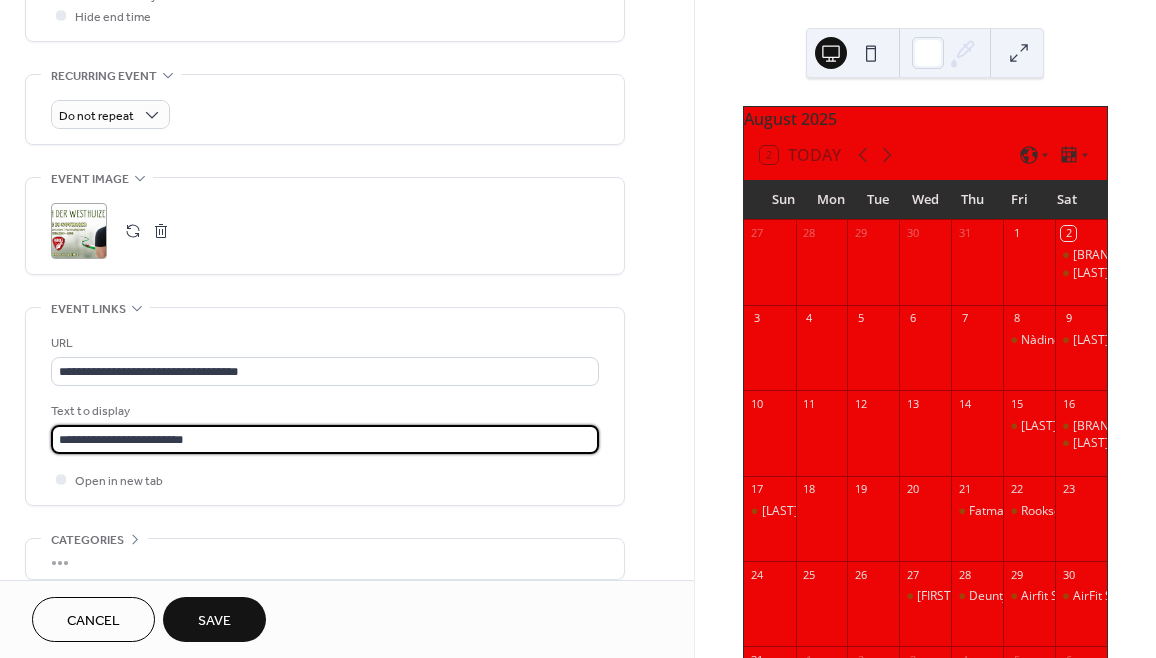 type on "**********" 